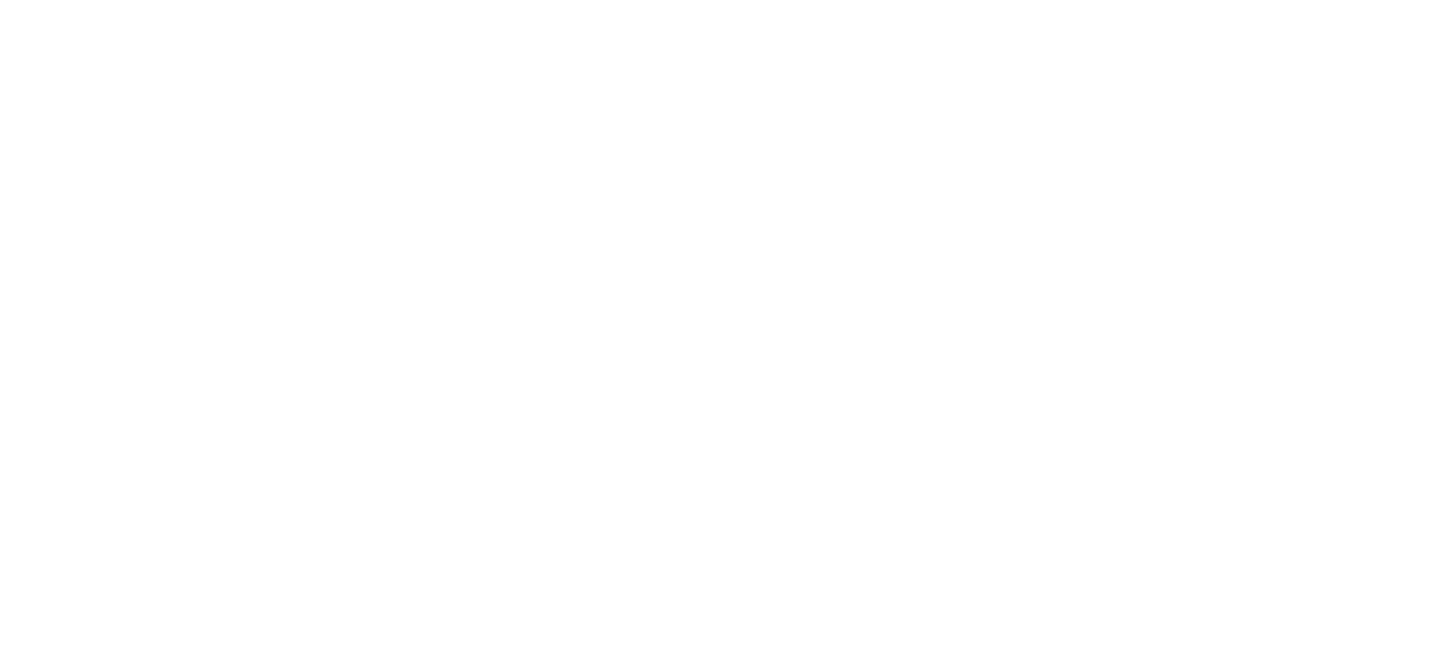 scroll, scrollTop: 0, scrollLeft: 0, axis: both 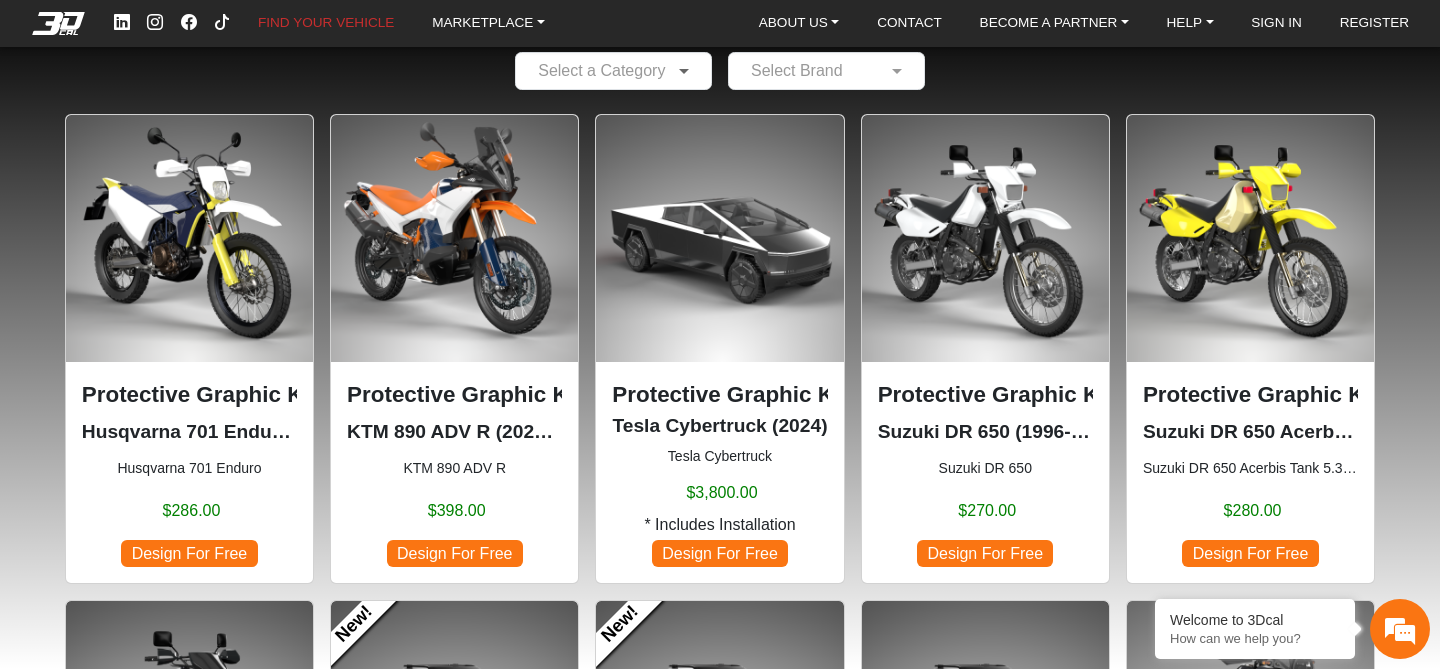 click at bounding box center (686, 71) 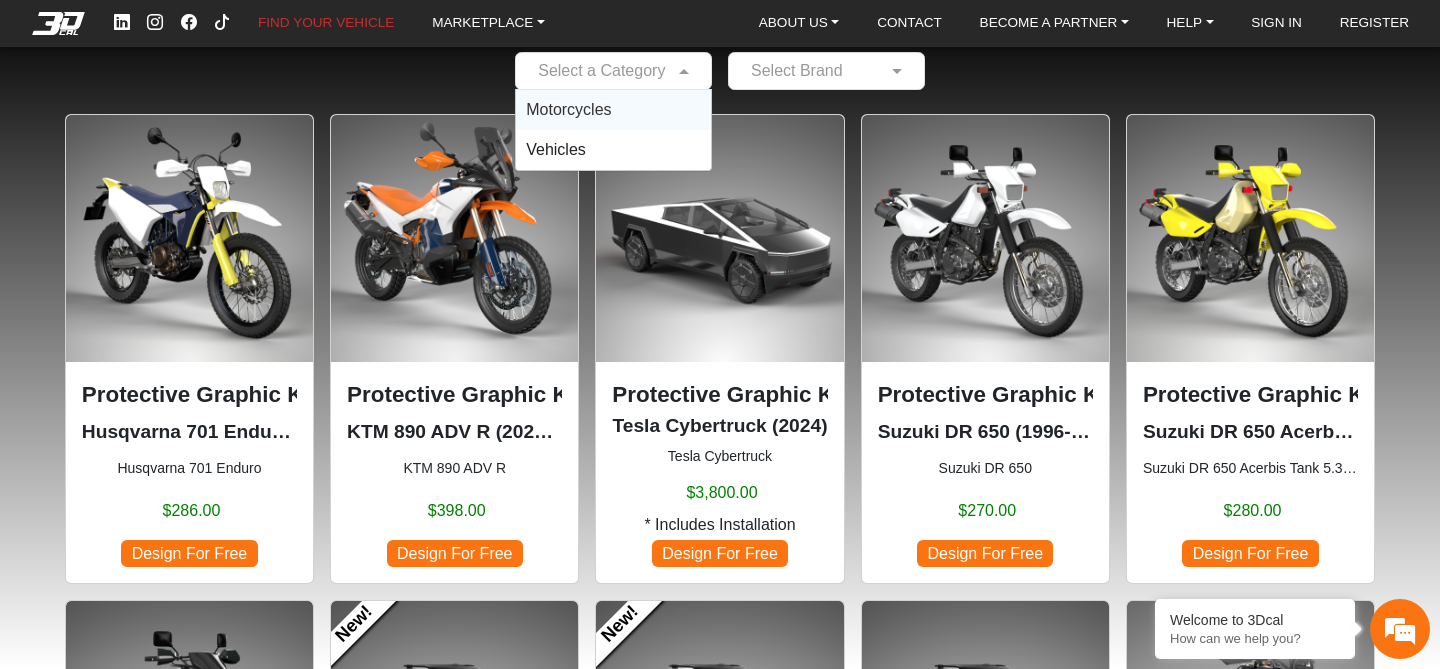 click on "Motorcycles" at bounding box center [613, 110] 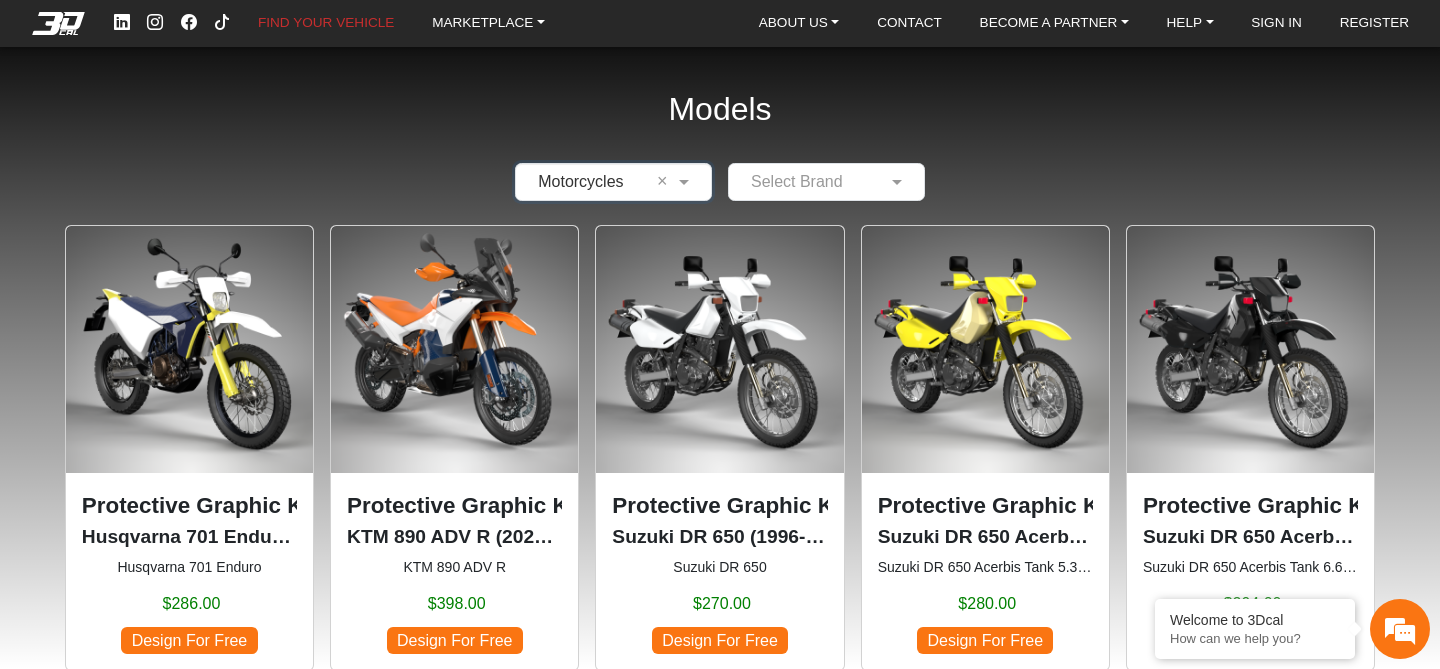 click at bounding box center (806, 182) 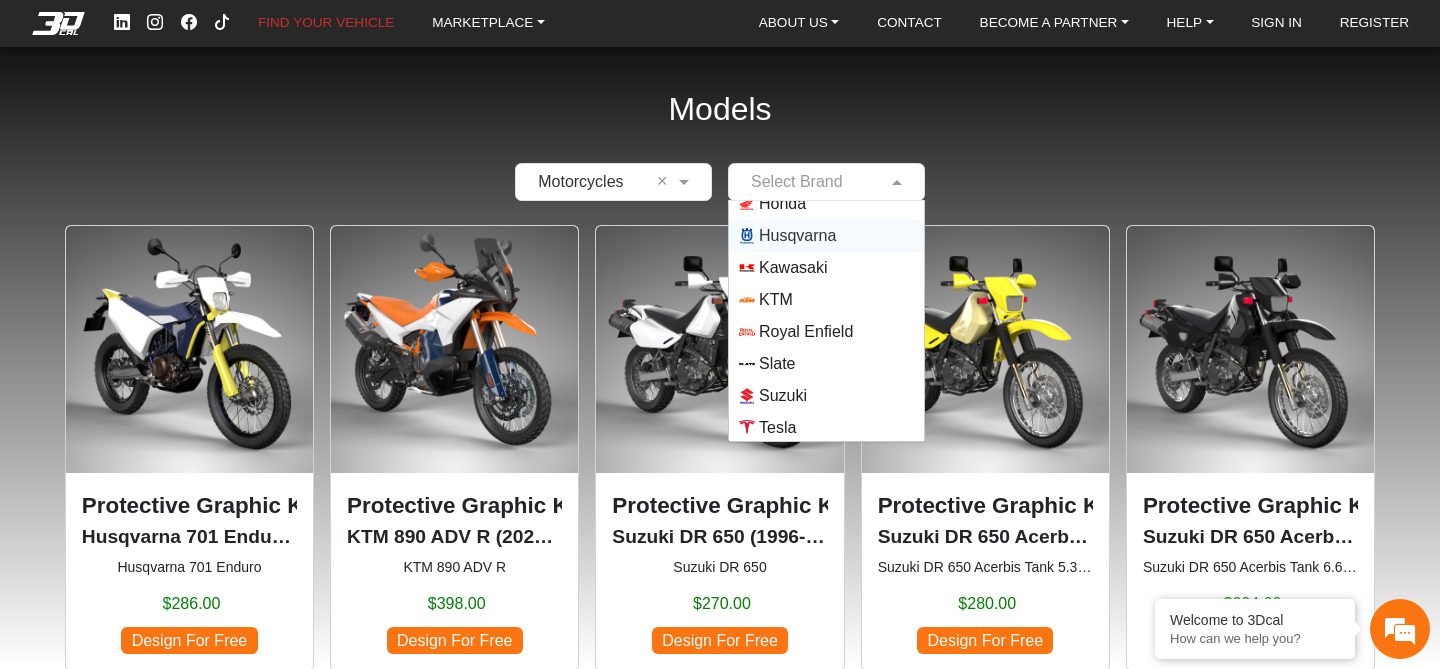 scroll, scrollTop: 144, scrollLeft: 0, axis: vertical 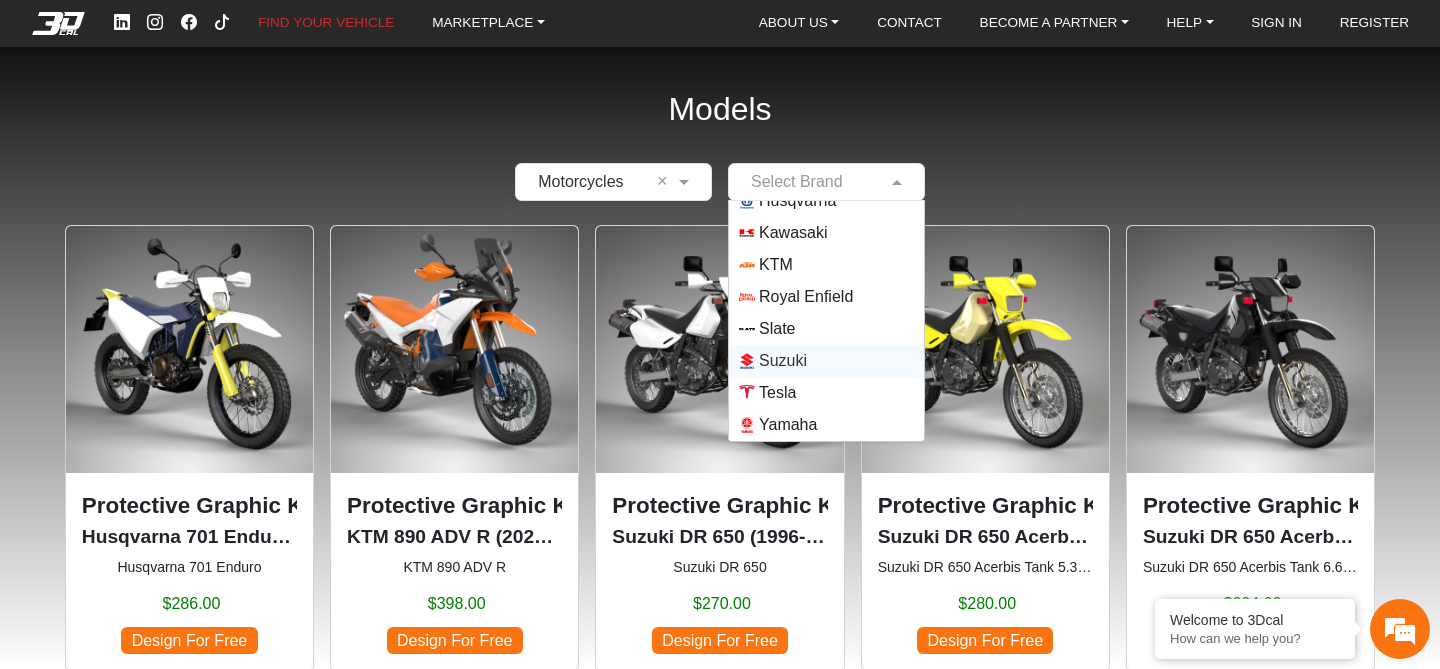 click on "Suzuki" at bounding box center [783, 361] 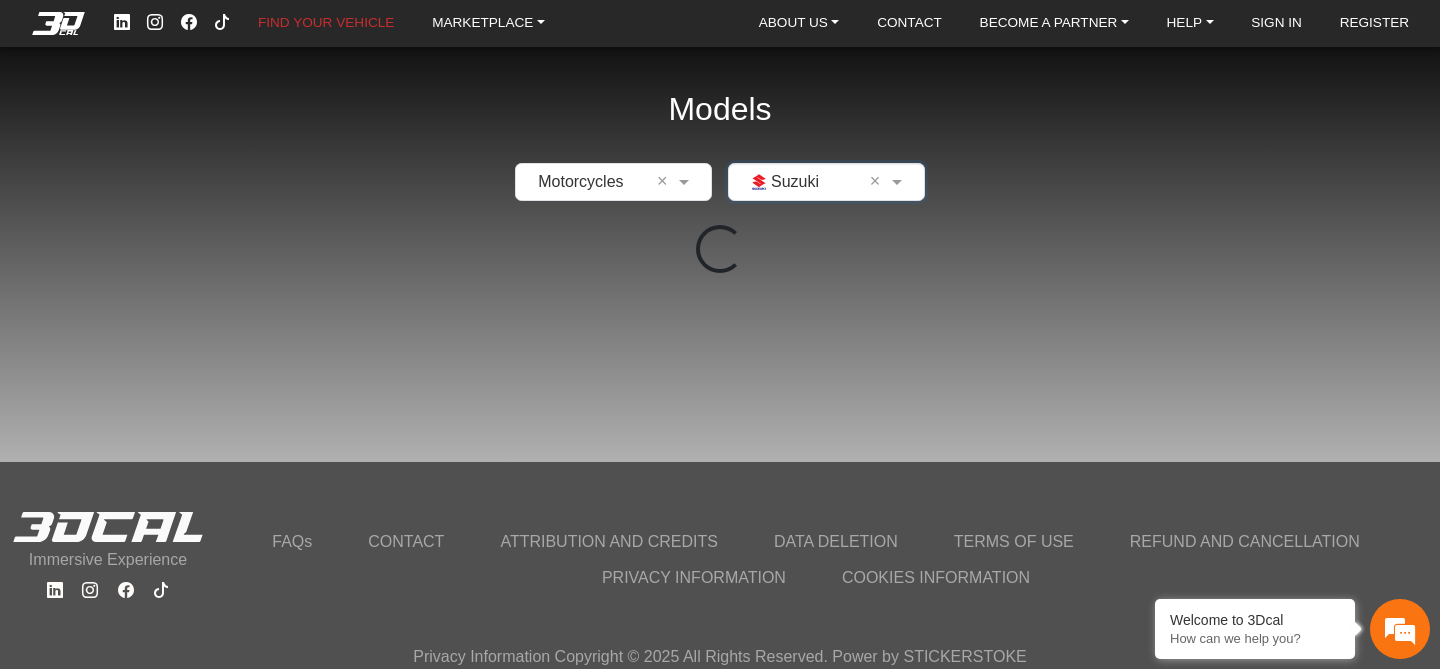 scroll, scrollTop: 0, scrollLeft: 0, axis: both 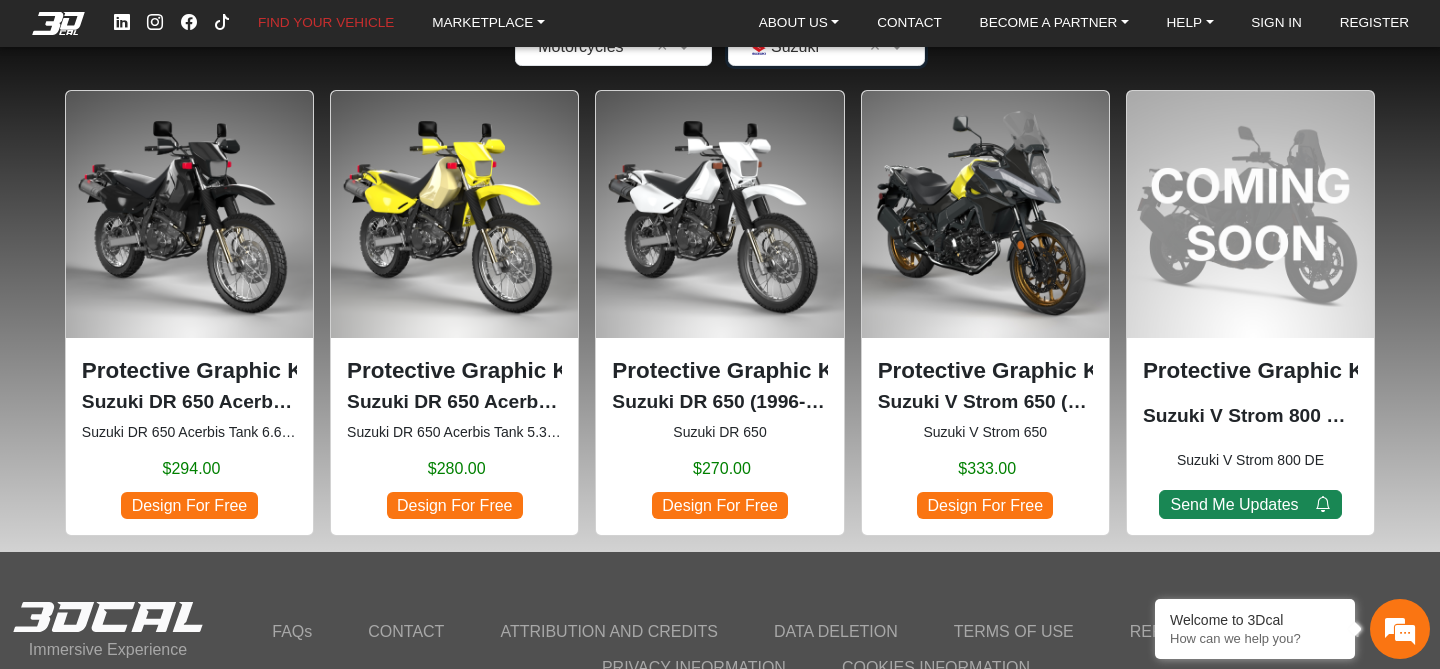 click on "Design For Free" 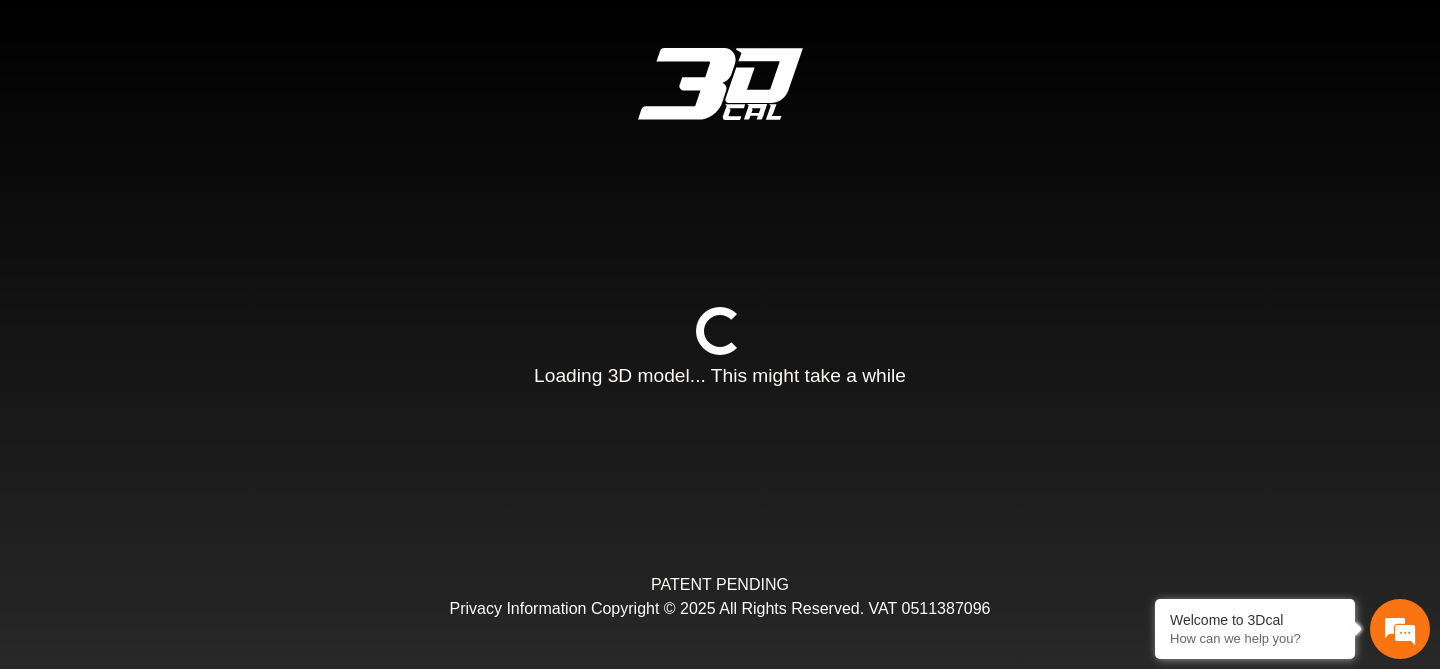 type on "*" 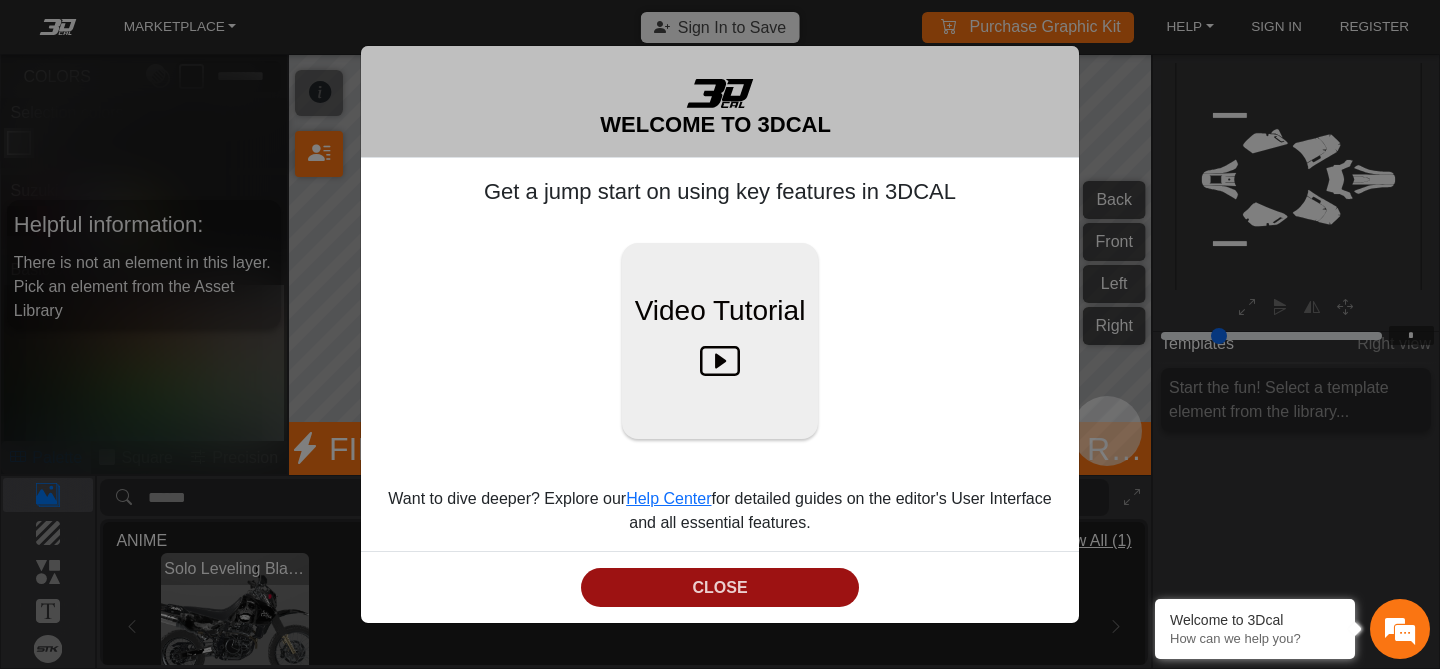 click on "CLOSE" at bounding box center [720, 587] 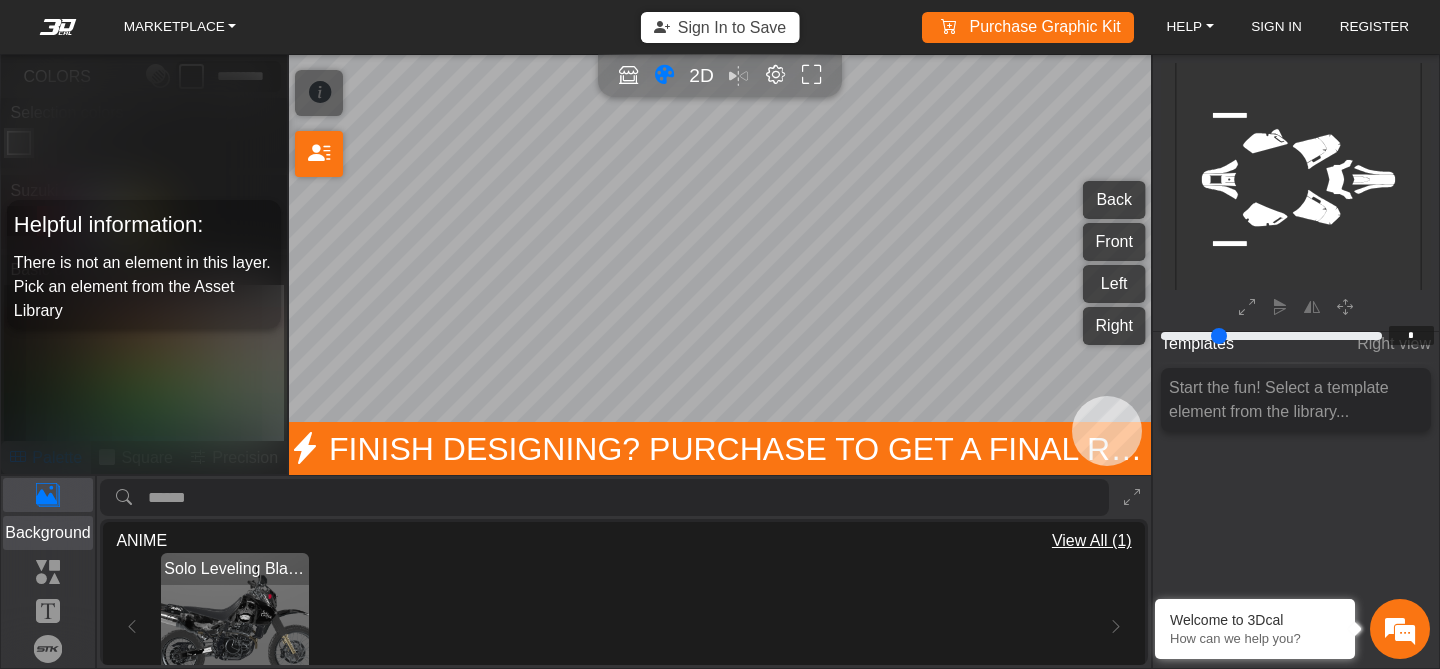 click on "Background" at bounding box center [48, 533] 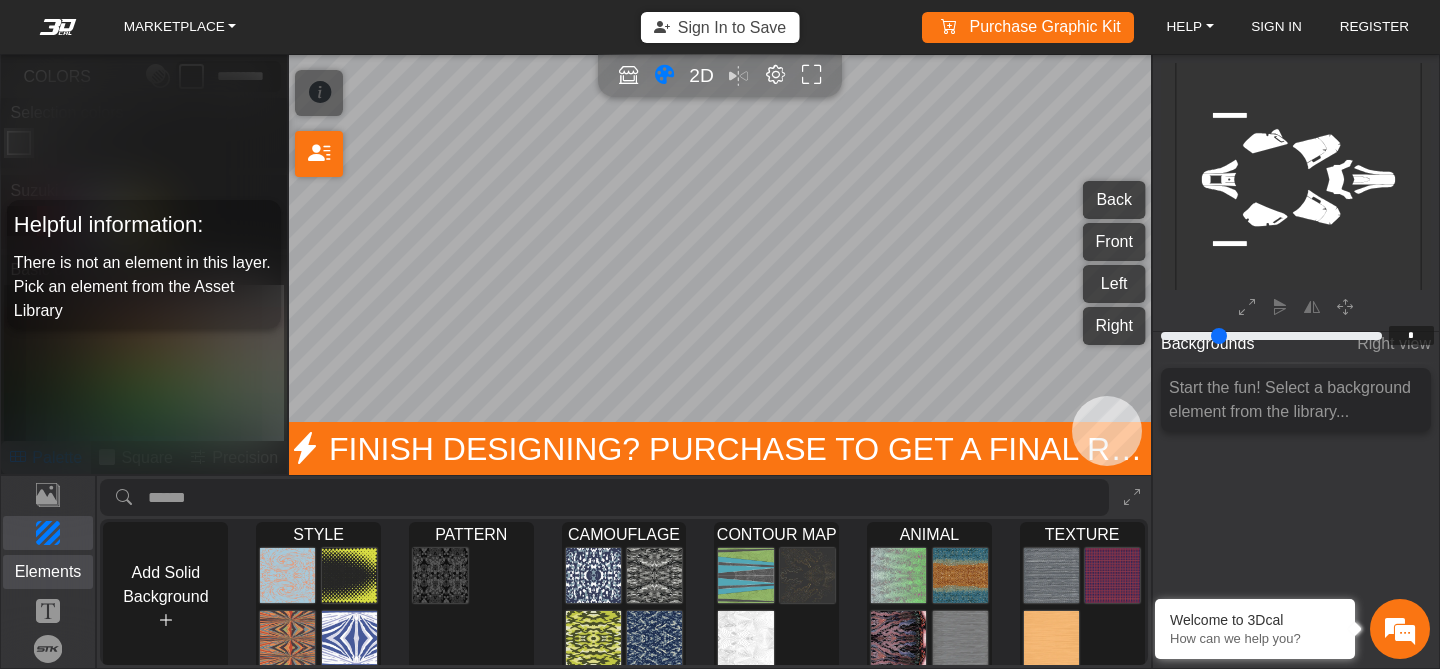click on "Elements" at bounding box center (48, 572) 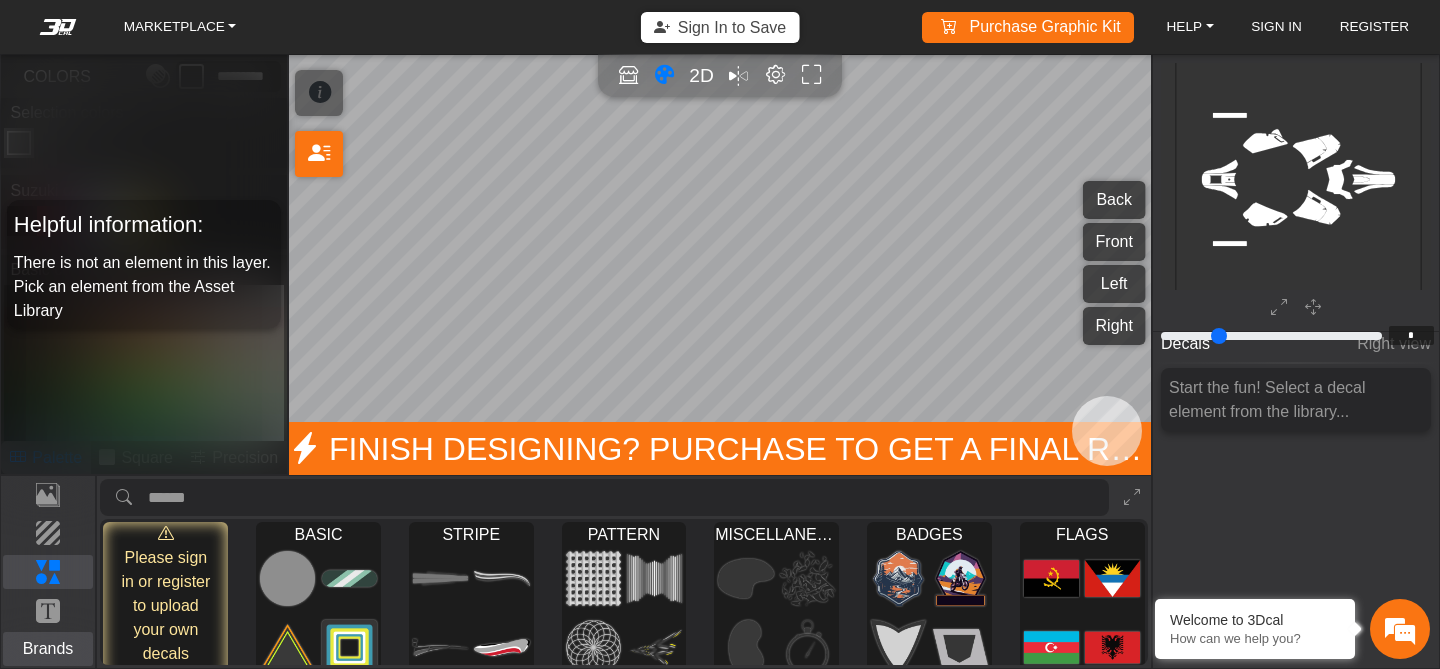 click on "Brands" at bounding box center [48, 649] 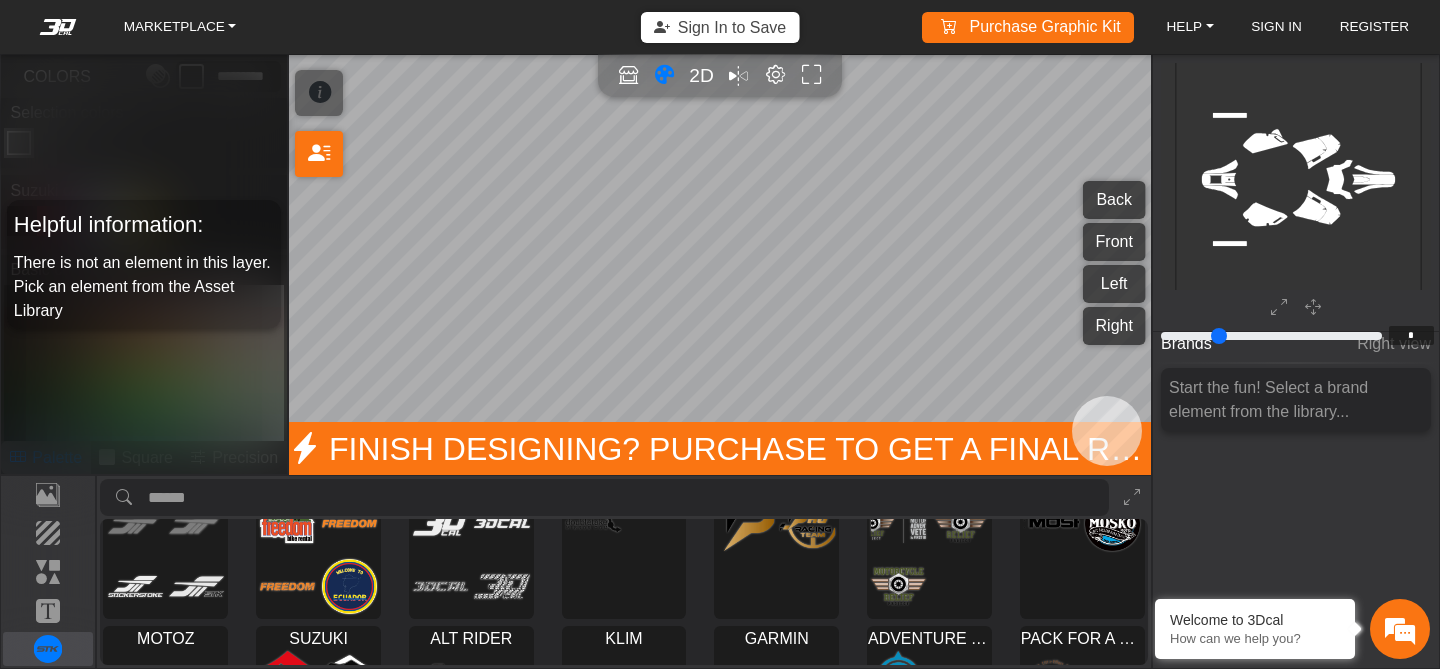 scroll, scrollTop: 0, scrollLeft: 0, axis: both 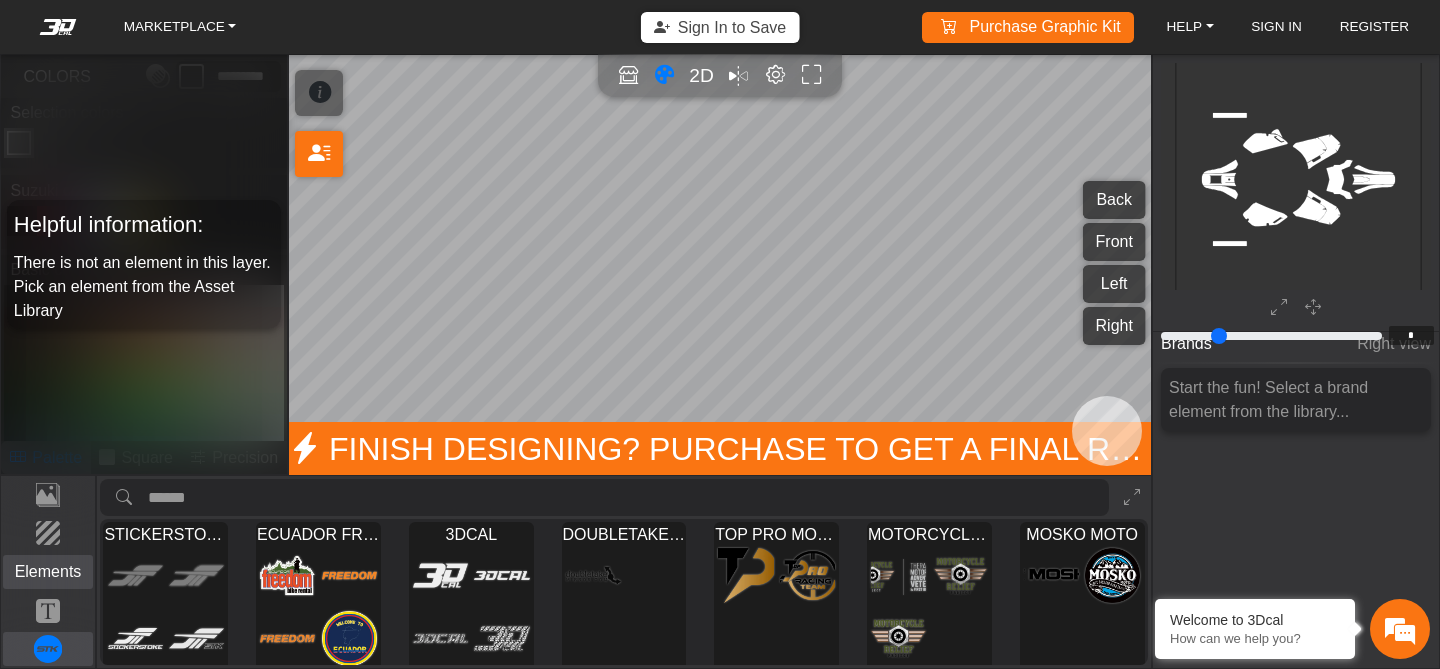 click on "Elements" at bounding box center [48, 572] 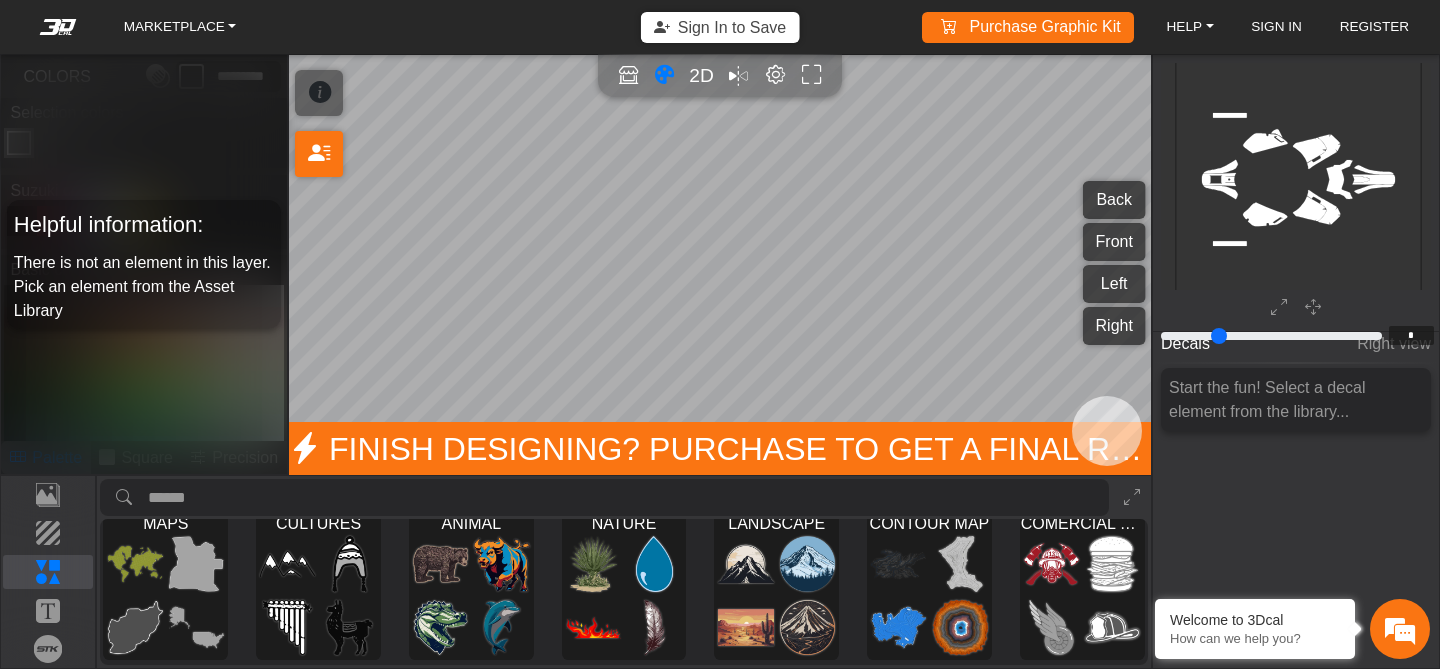 scroll, scrollTop: 0, scrollLeft: 0, axis: both 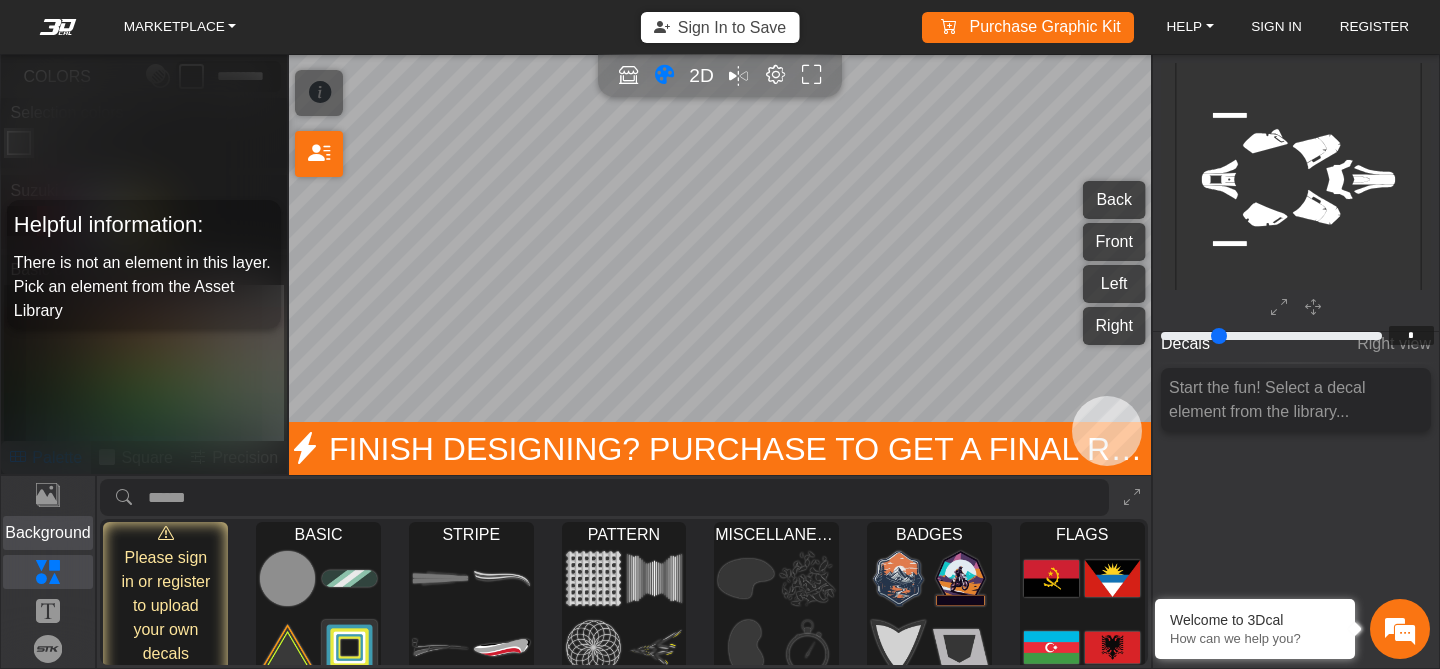 click on "Background" at bounding box center (48, 533) 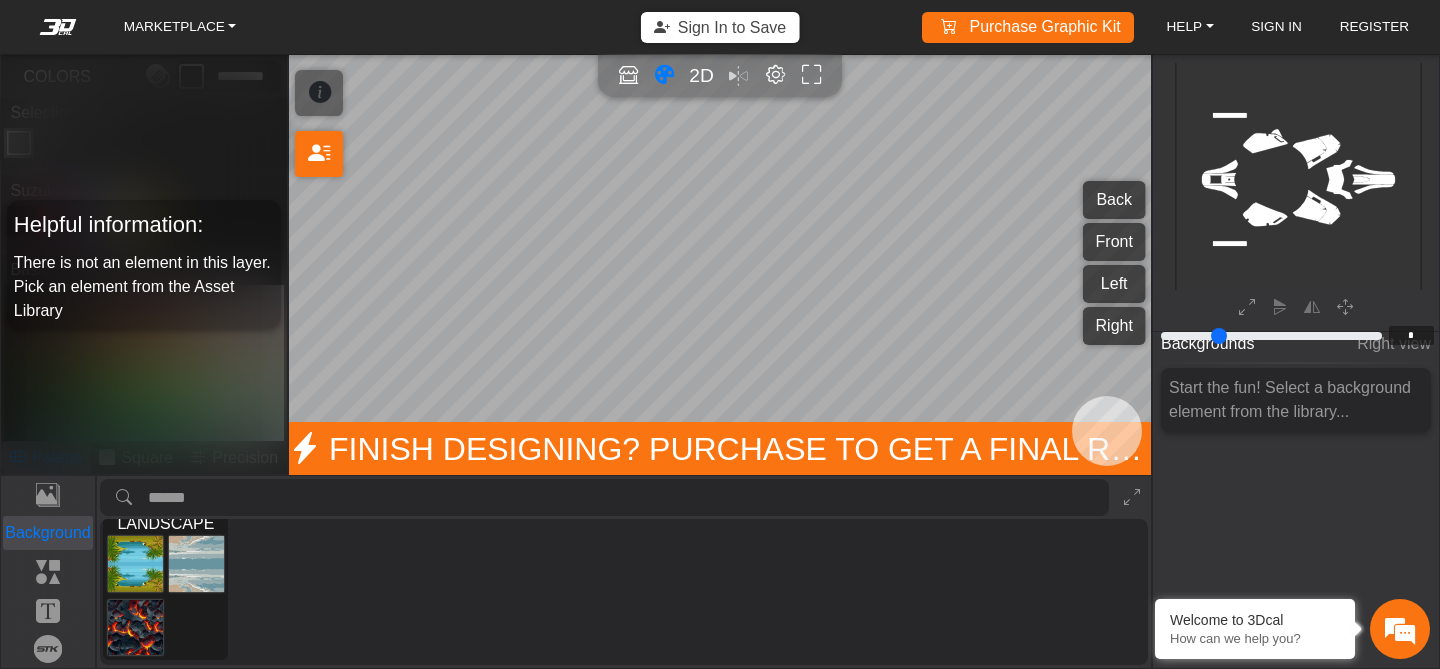 scroll, scrollTop: 0, scrollLeft: 0, axis: both 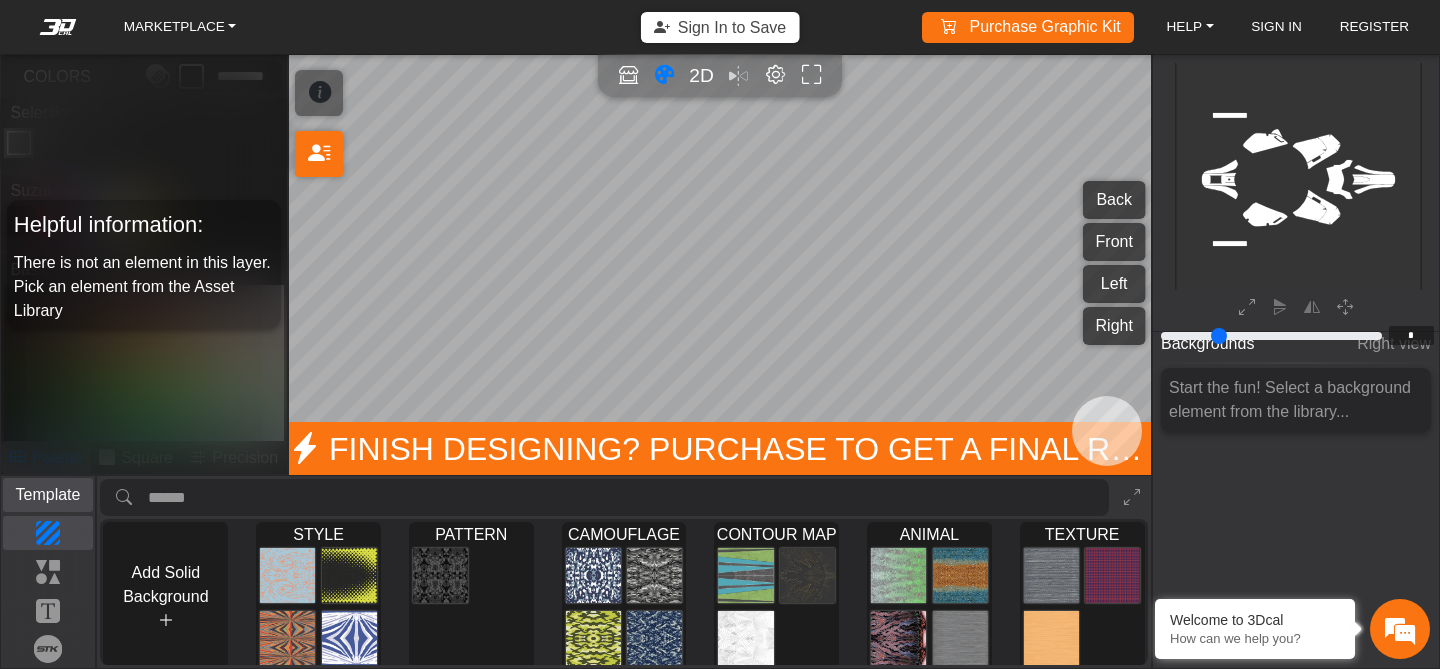 click on "Template" at bounding box center (48, 495) 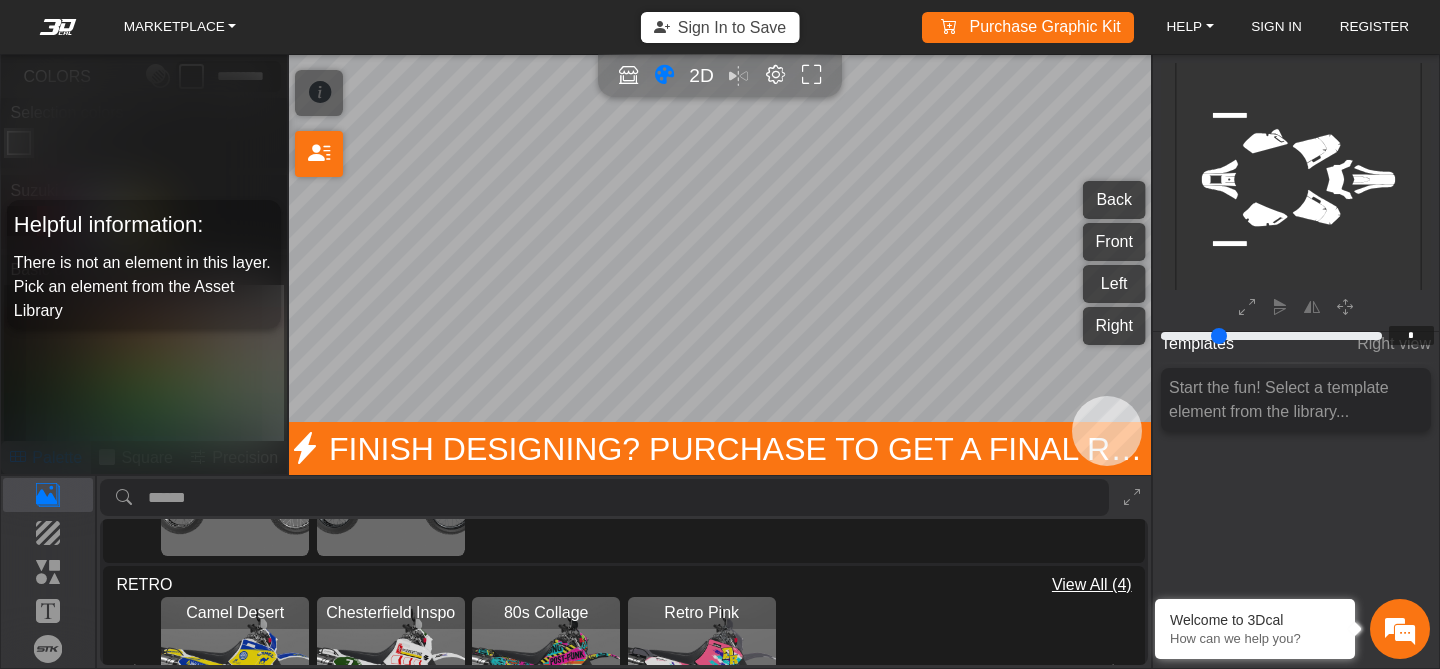 scroll, scrollTop: 572, scrollLeft: 0, axis: vertical 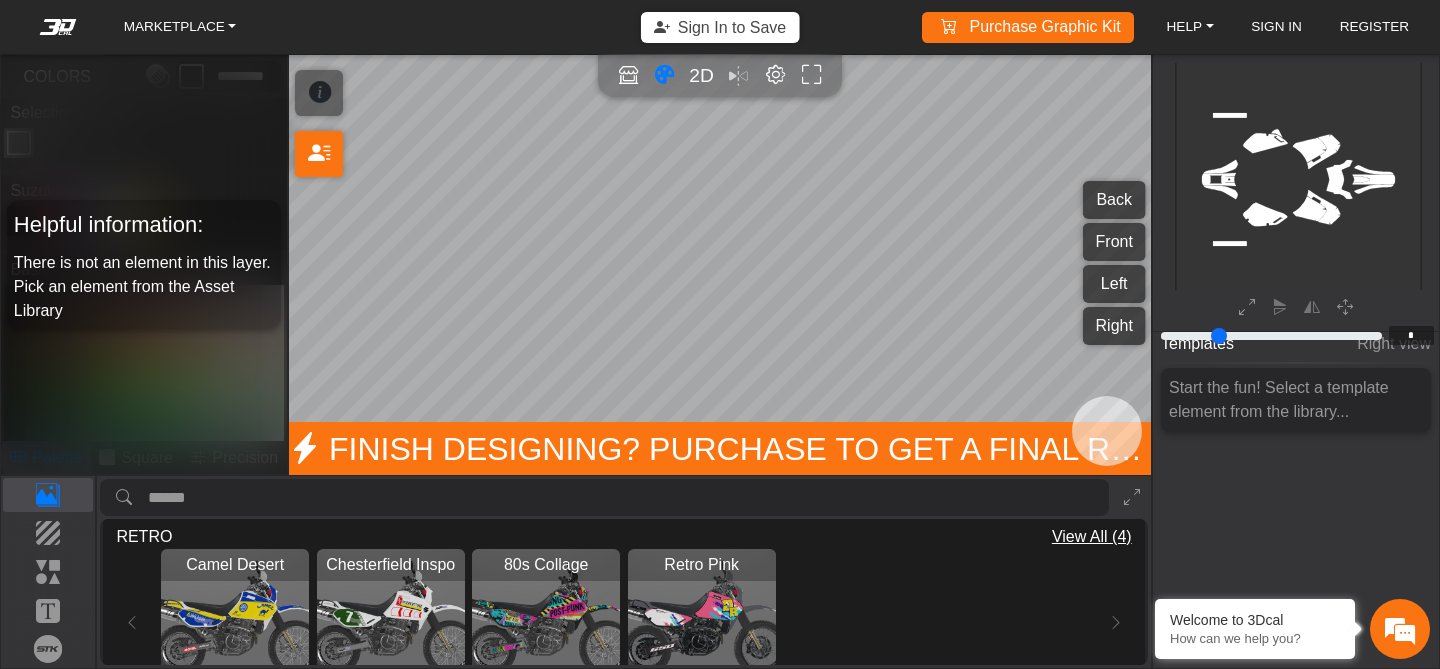 click at bounding box center (235, 623) 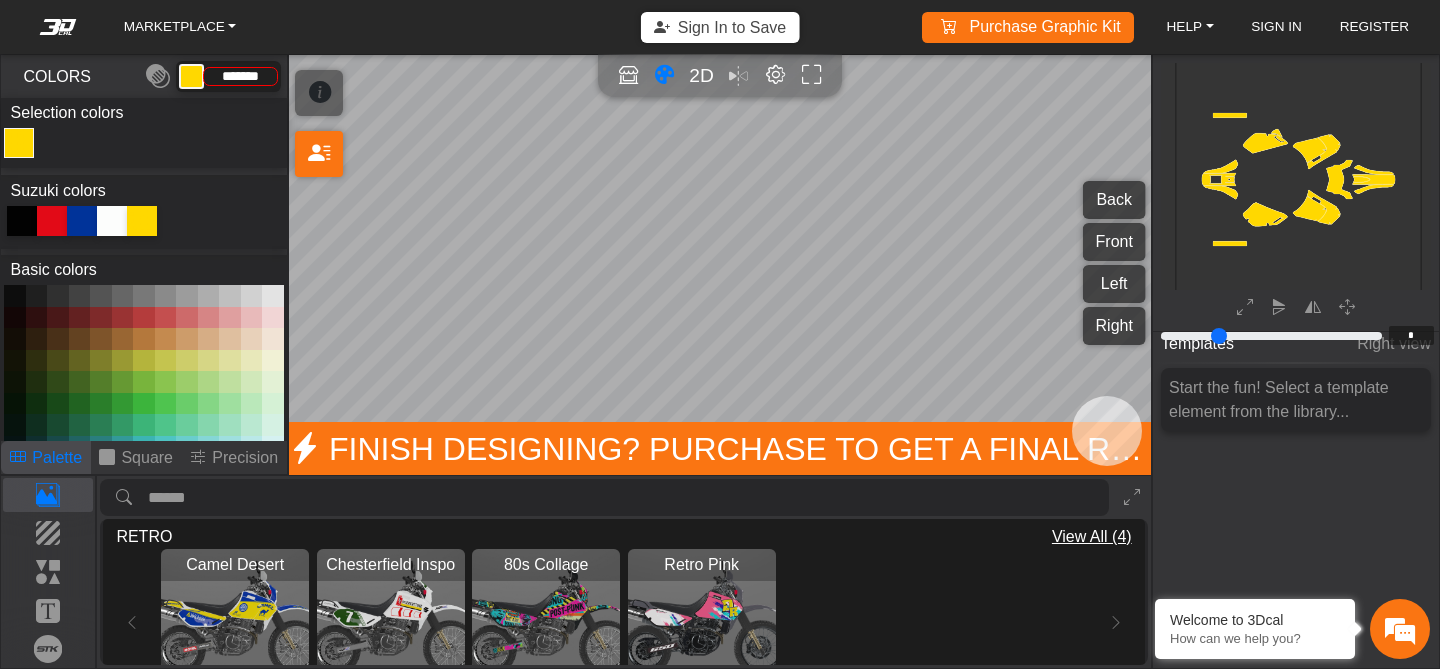 click at bounding box center (391, 623) 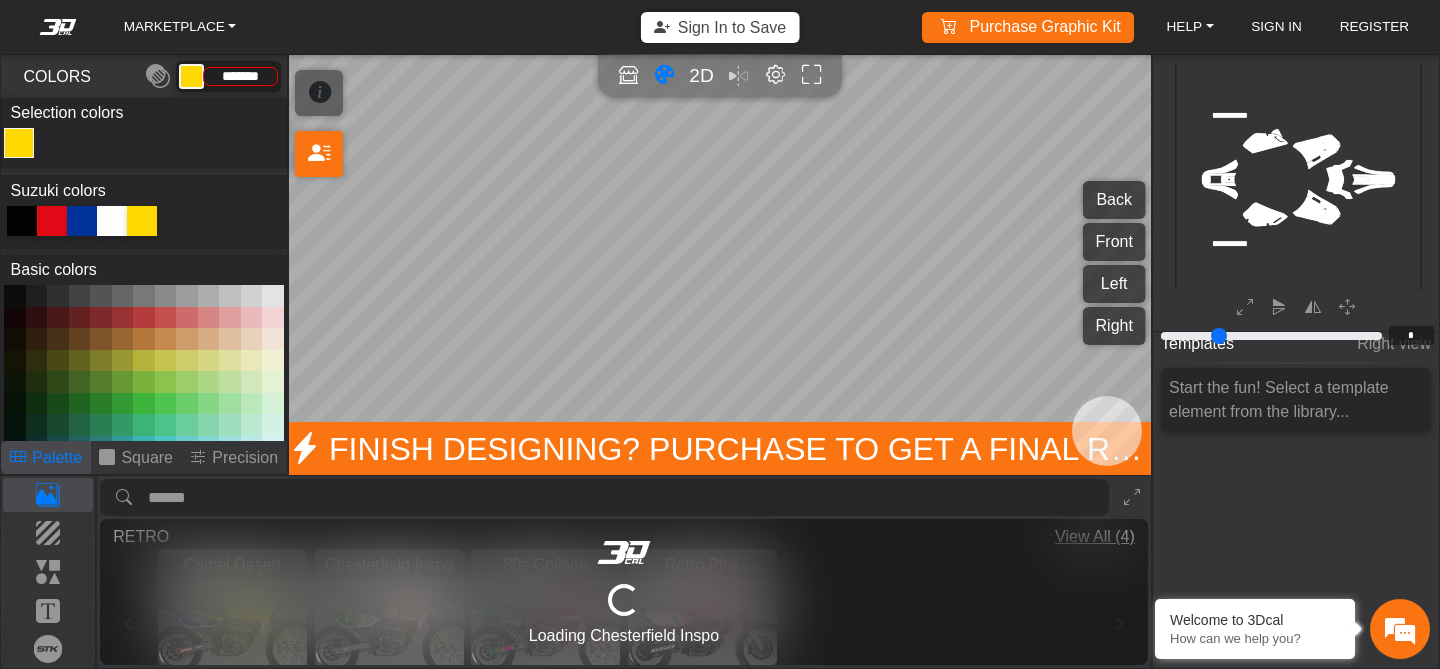 type on "*********" 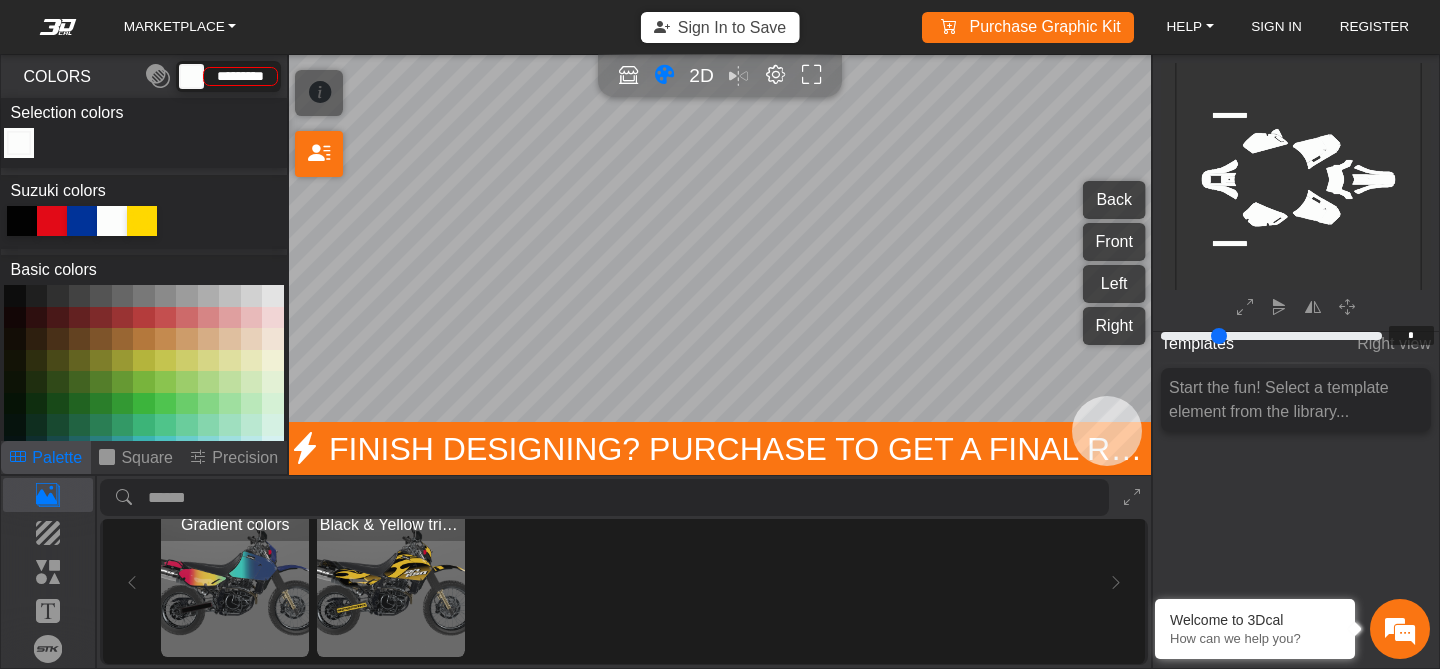 scroll, scrollTop: 803, scrollLeft: 0, axis: vertical 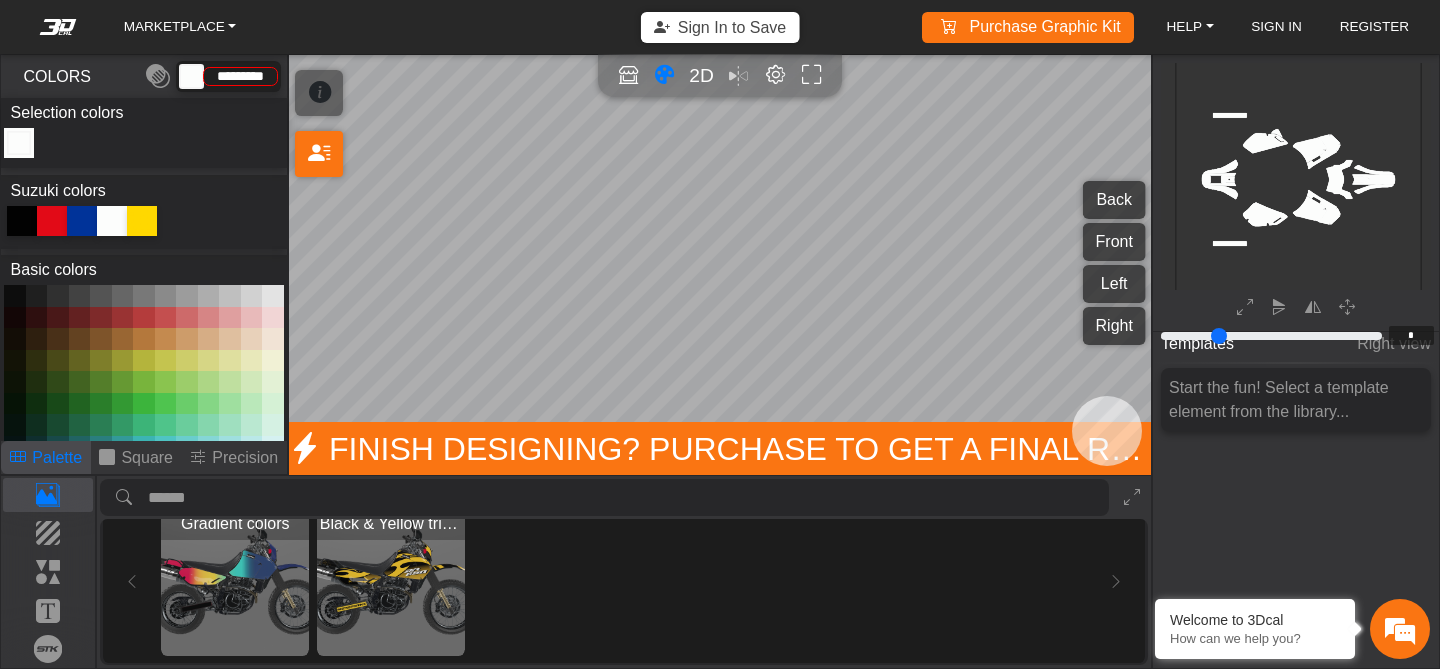 click at bounding box center [235, 582] 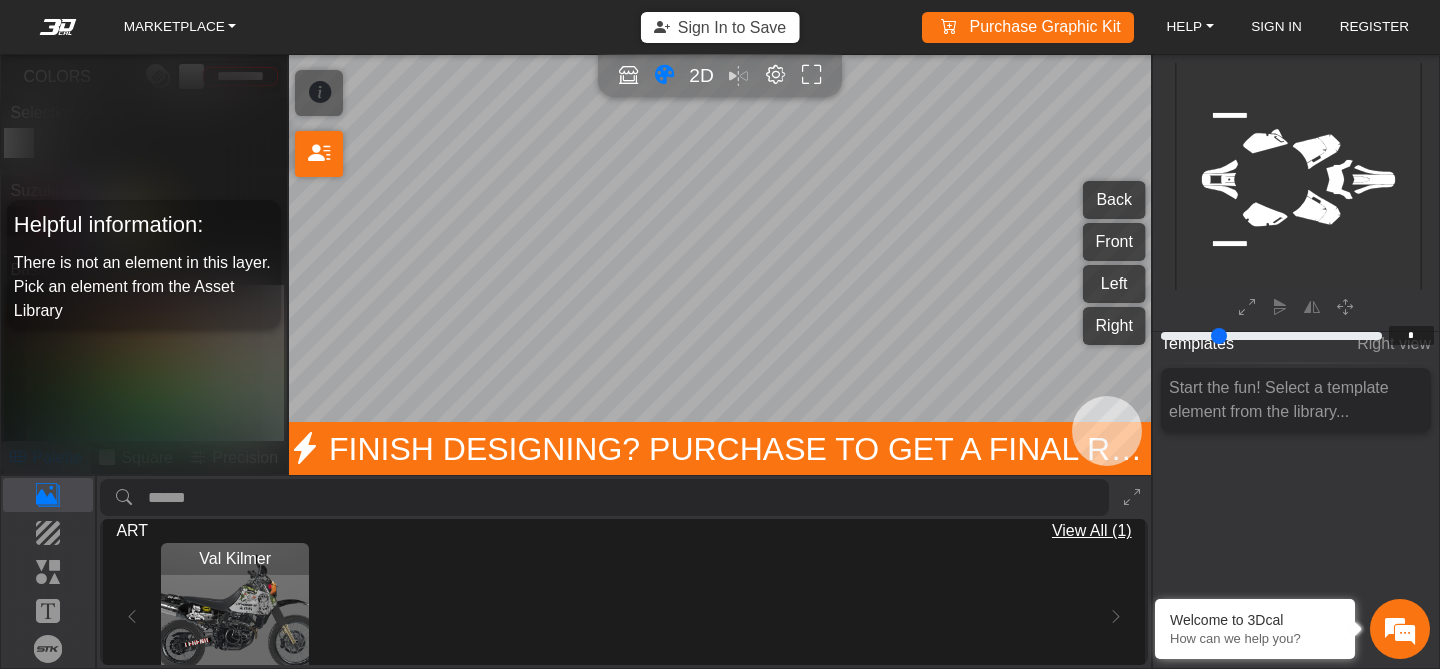 scroll, scrollTop: 1370, scrollLeft: 0, axis: vertical 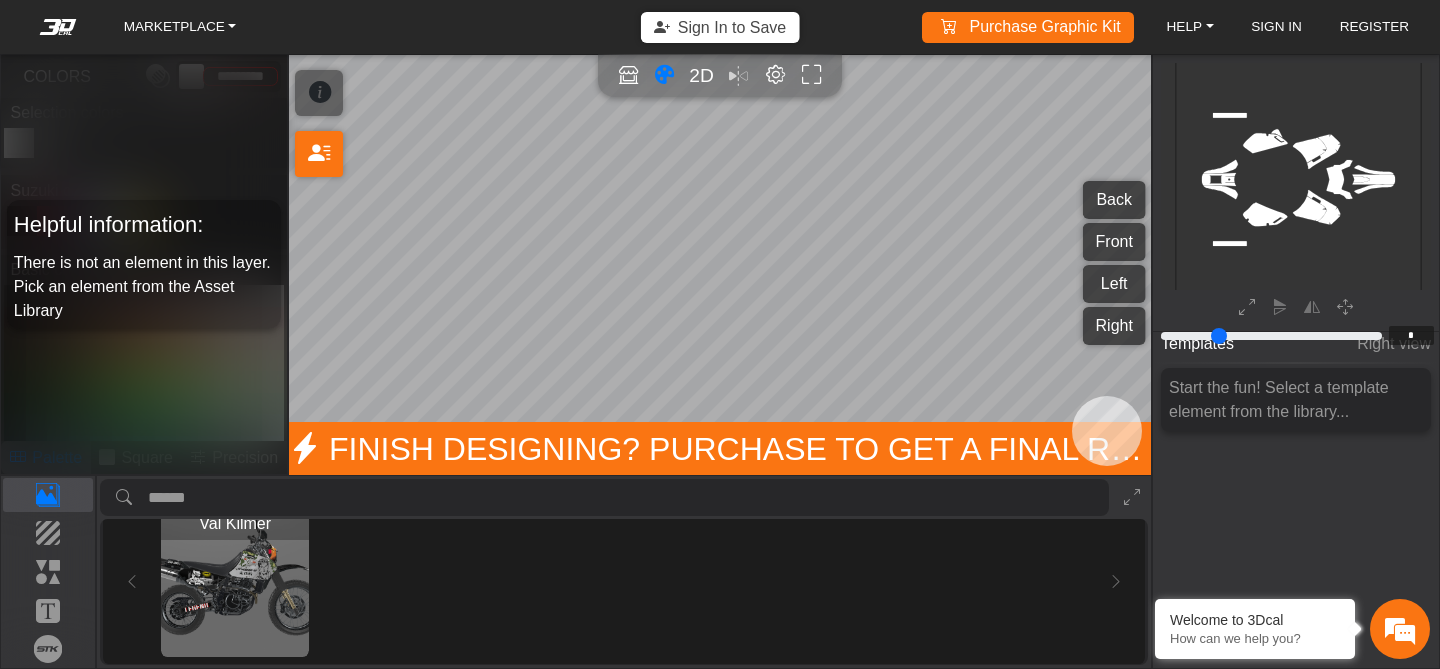 click at bounding box center (235, 582) 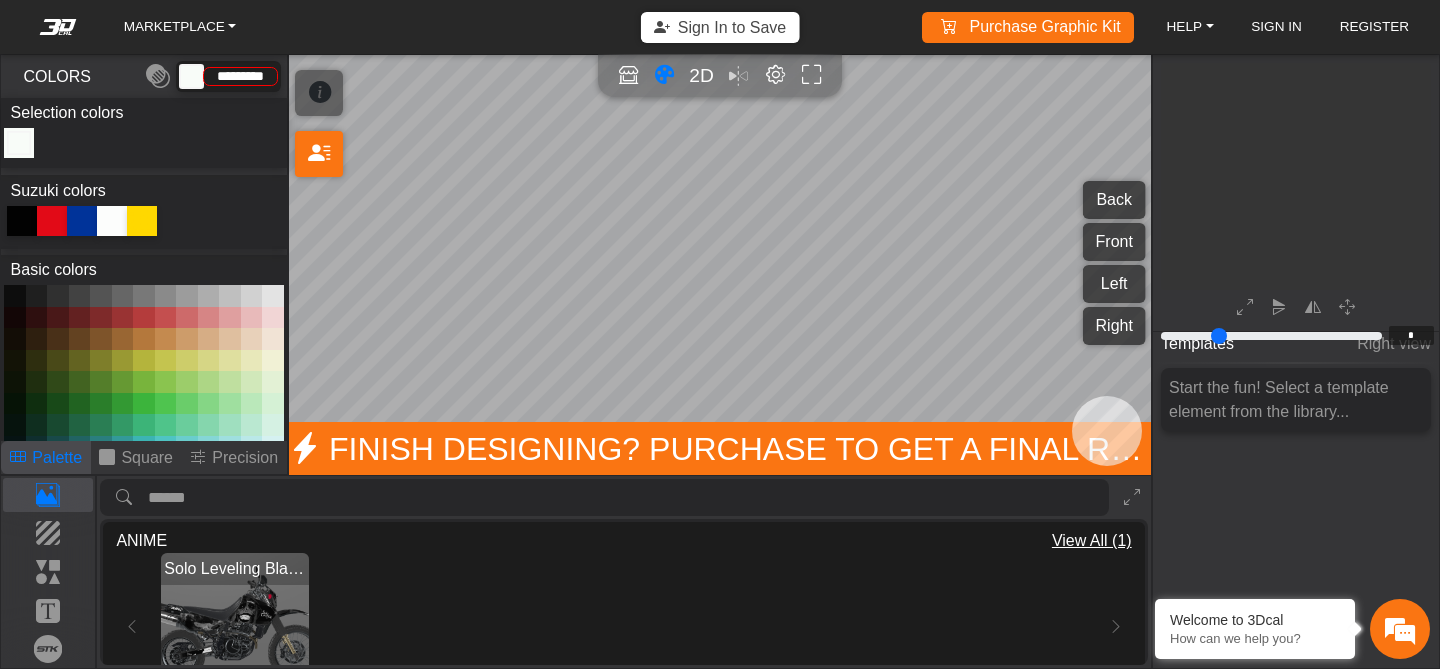 scroll, scrollTop: 0, scrollLeft: 0, axis: both 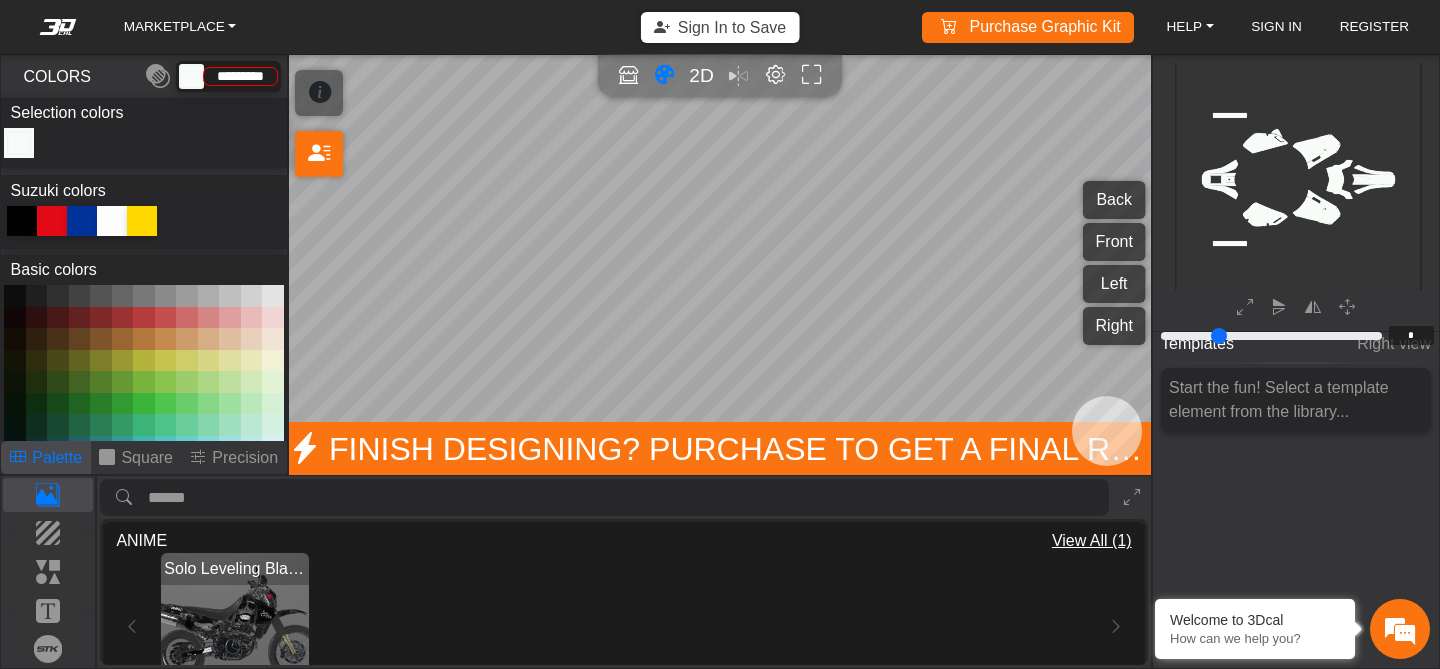 click at bounding box center [235, 627] 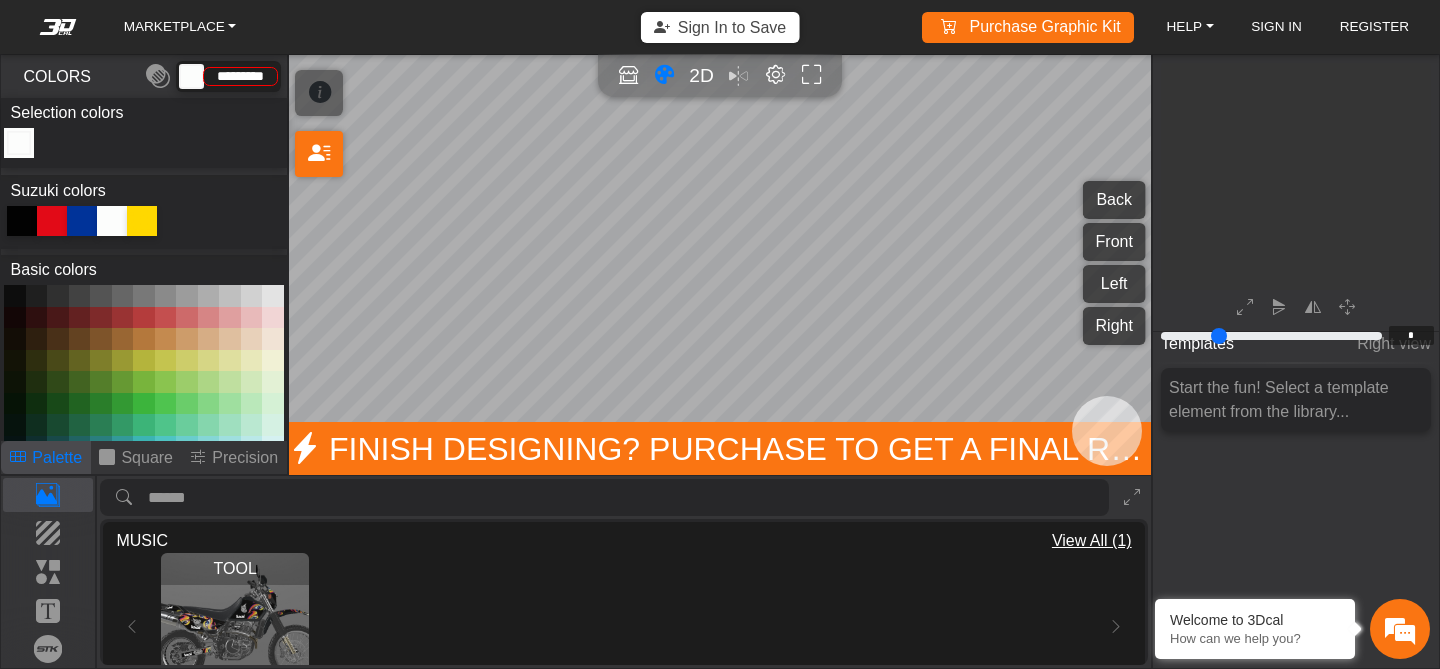 scroll, scrollTop: 0, scrollLeft: 0, axis: both 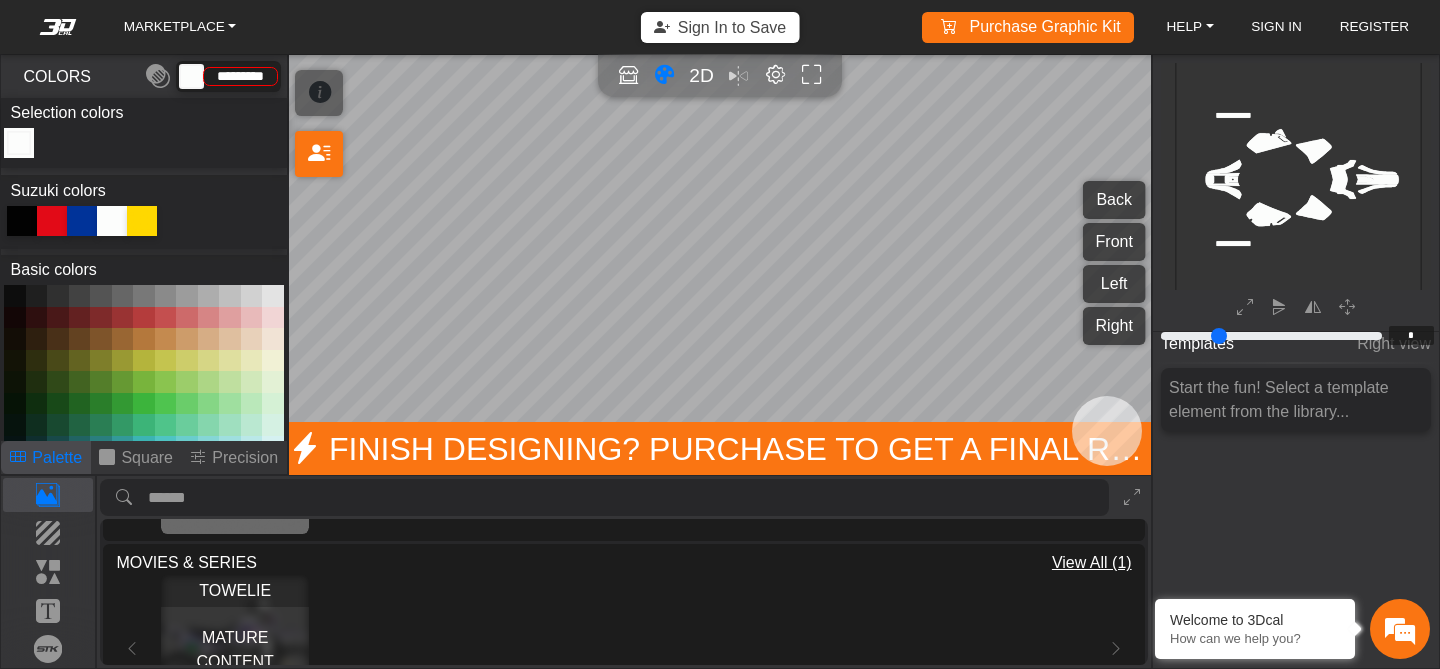 click on "MATURE CONTENT" at bounding box center [235, 649] 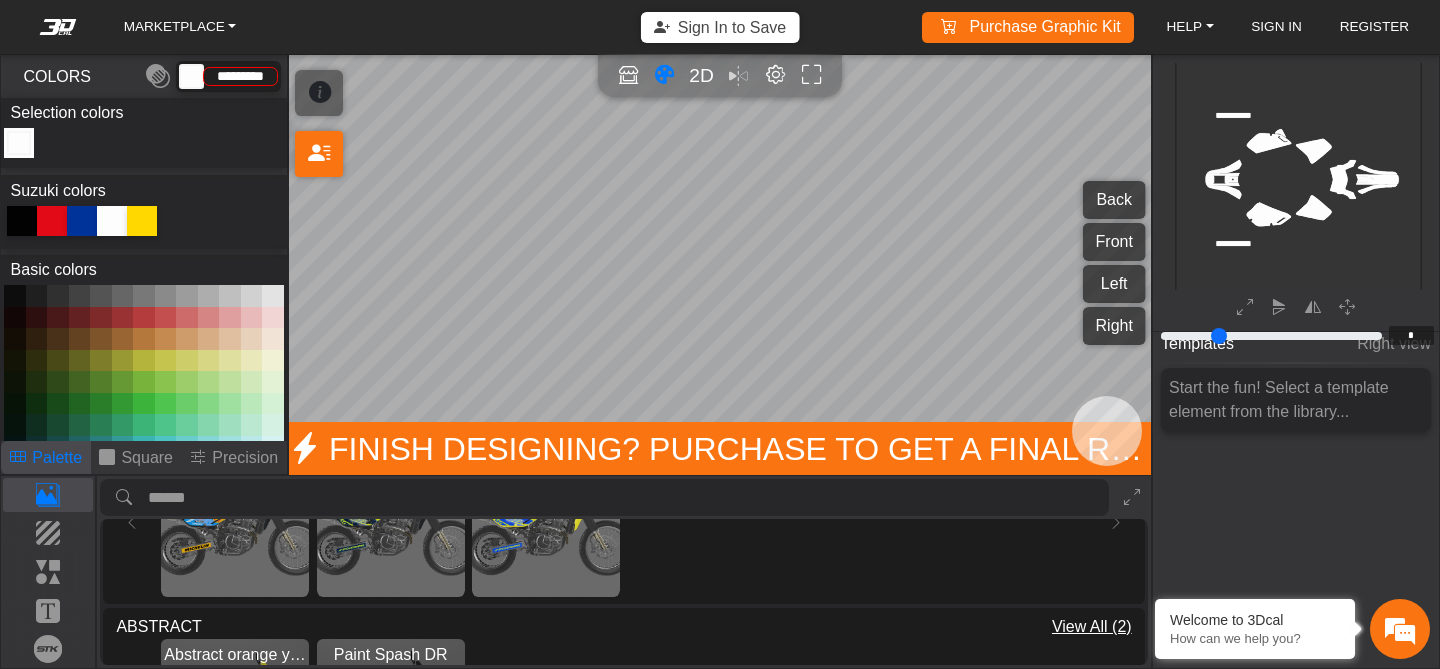 scroll, scrollTop: 603, scrollLeft: 0, axis: vertical 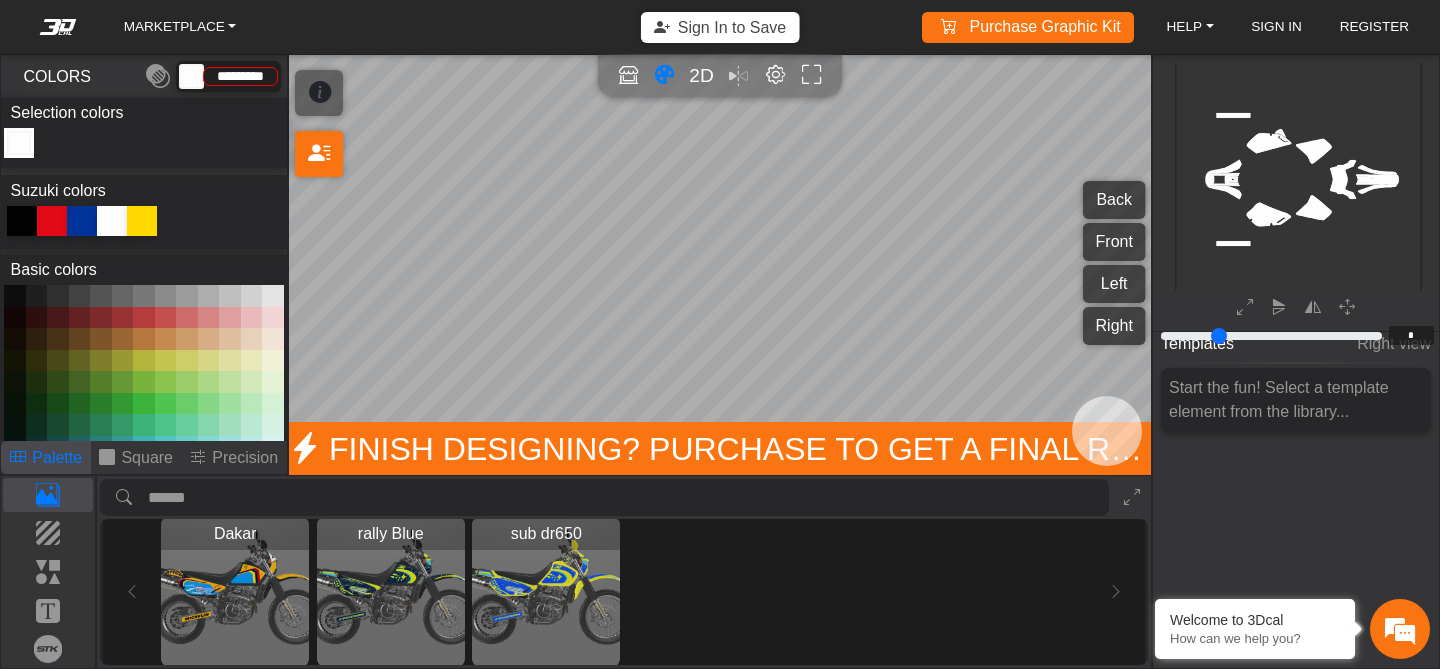 click at bounding box center [235, 592] 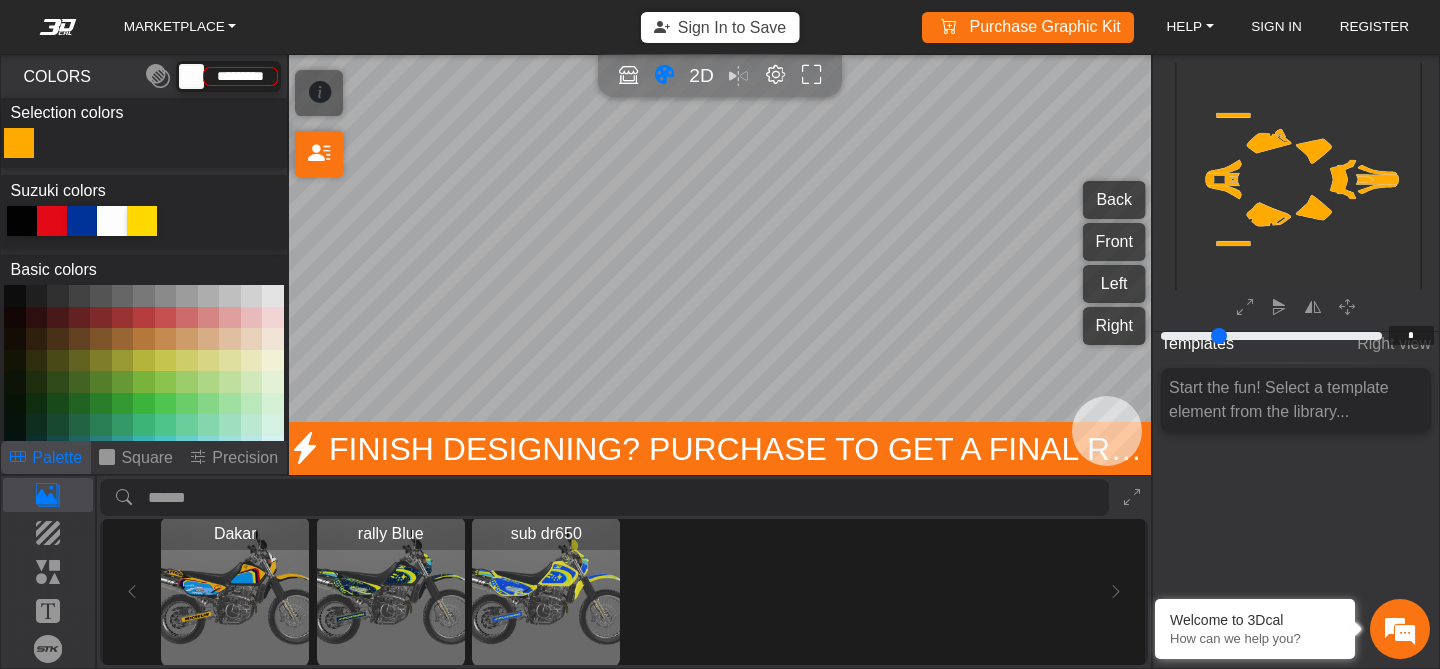 type on "*******" 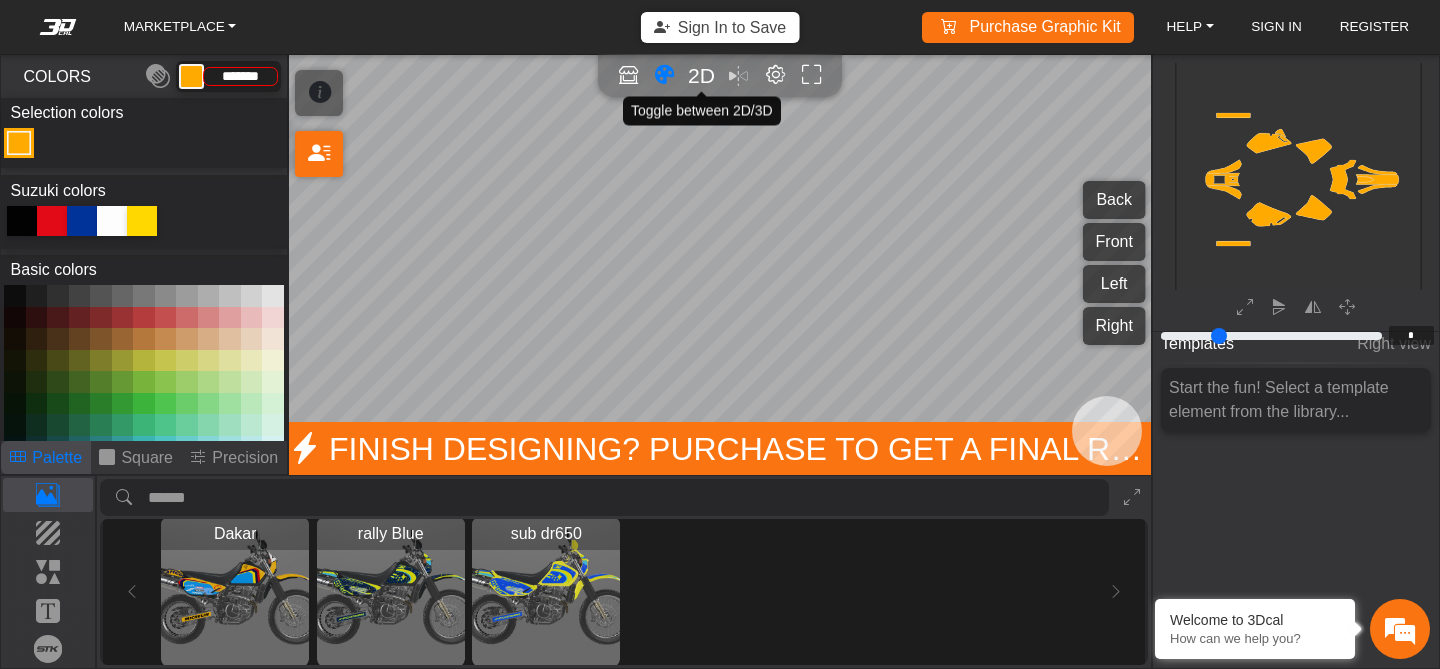 click on "2D" at bounding box center [701, 75] 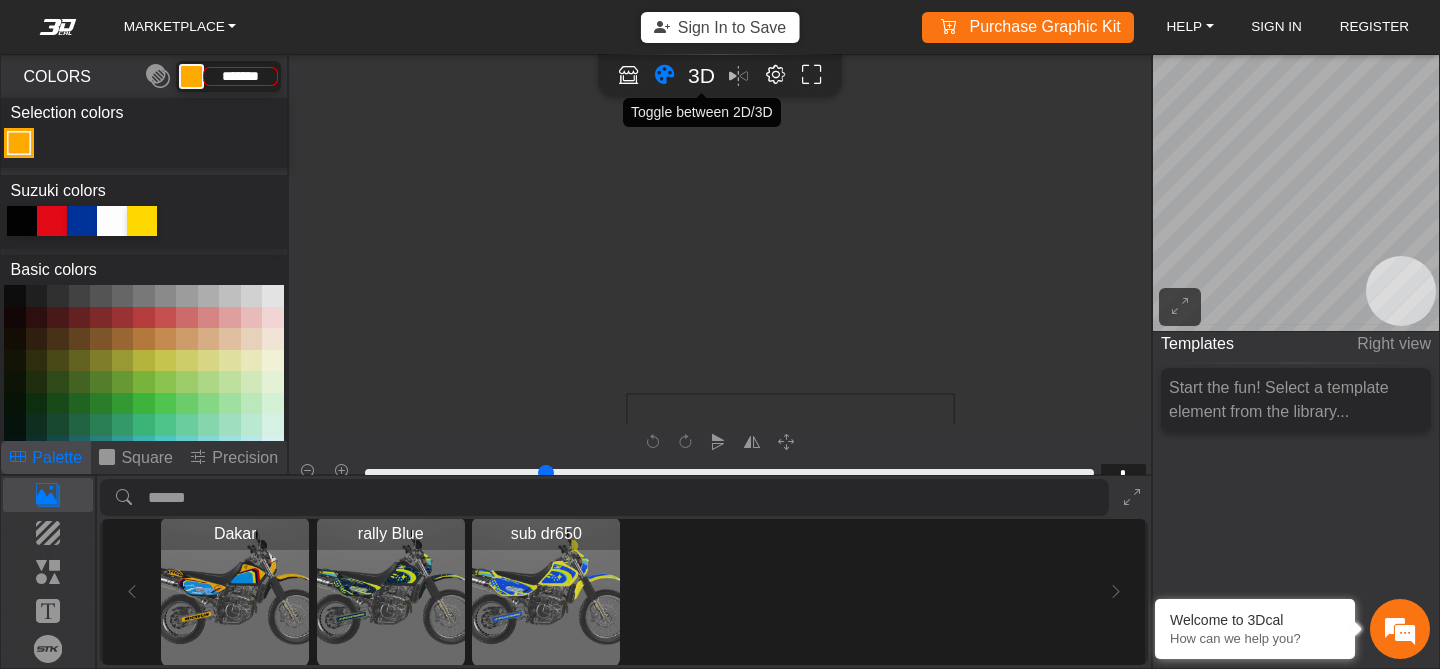 scroll, scrollTop: 317, scrollLeft: 68, axis: both 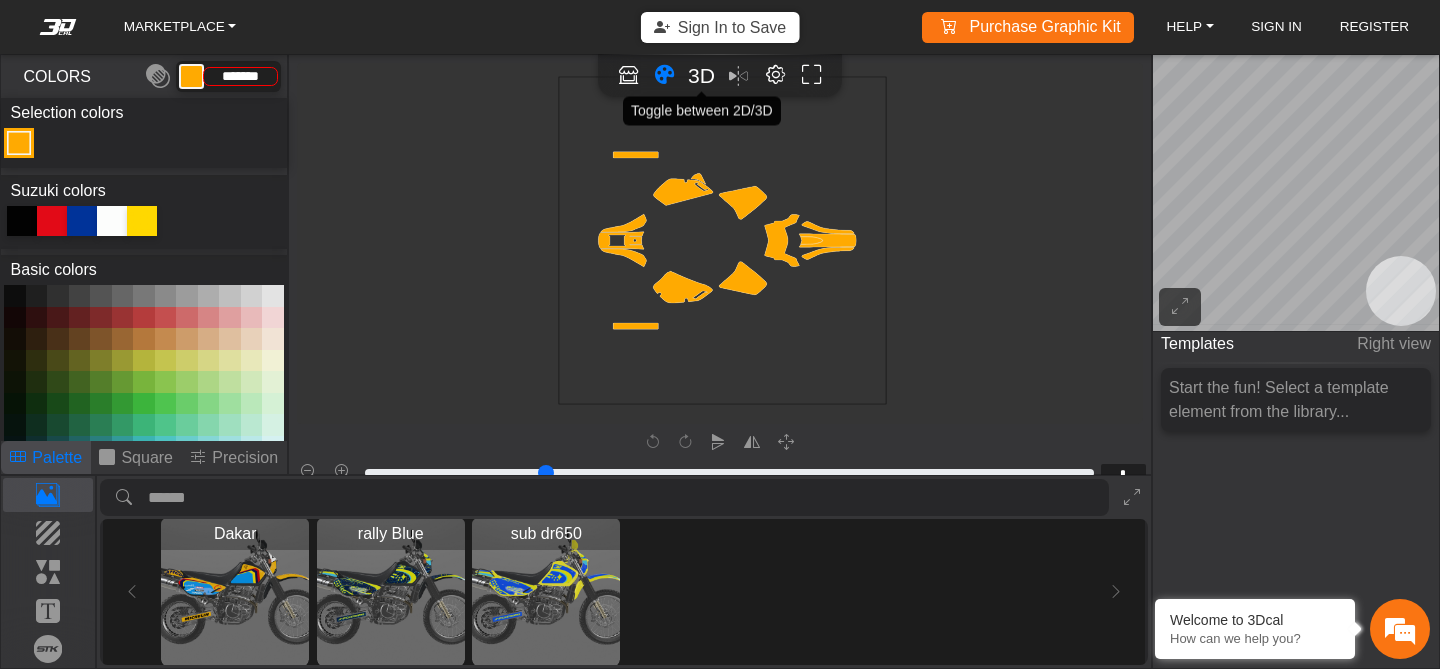 click on "3D" at bounding box center (701, 75) 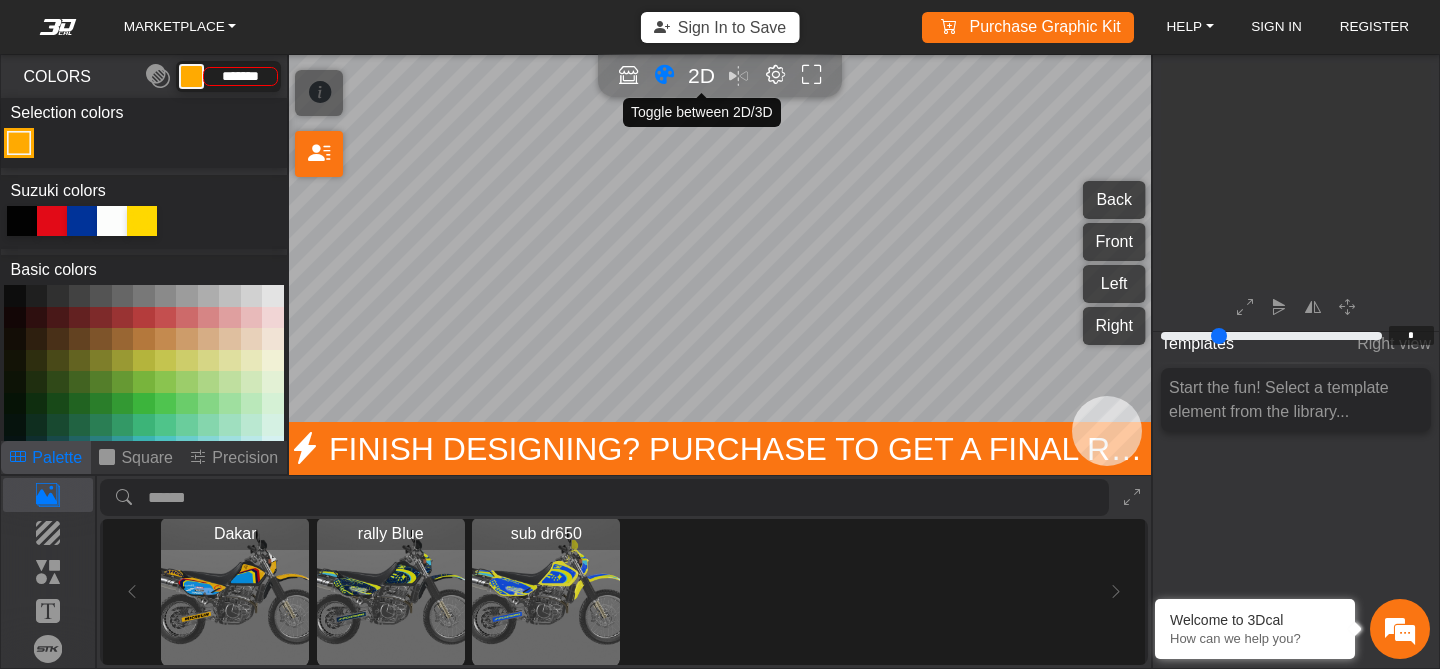 scroll, scrollTop: 251, scrollLeft: 233, axis: both 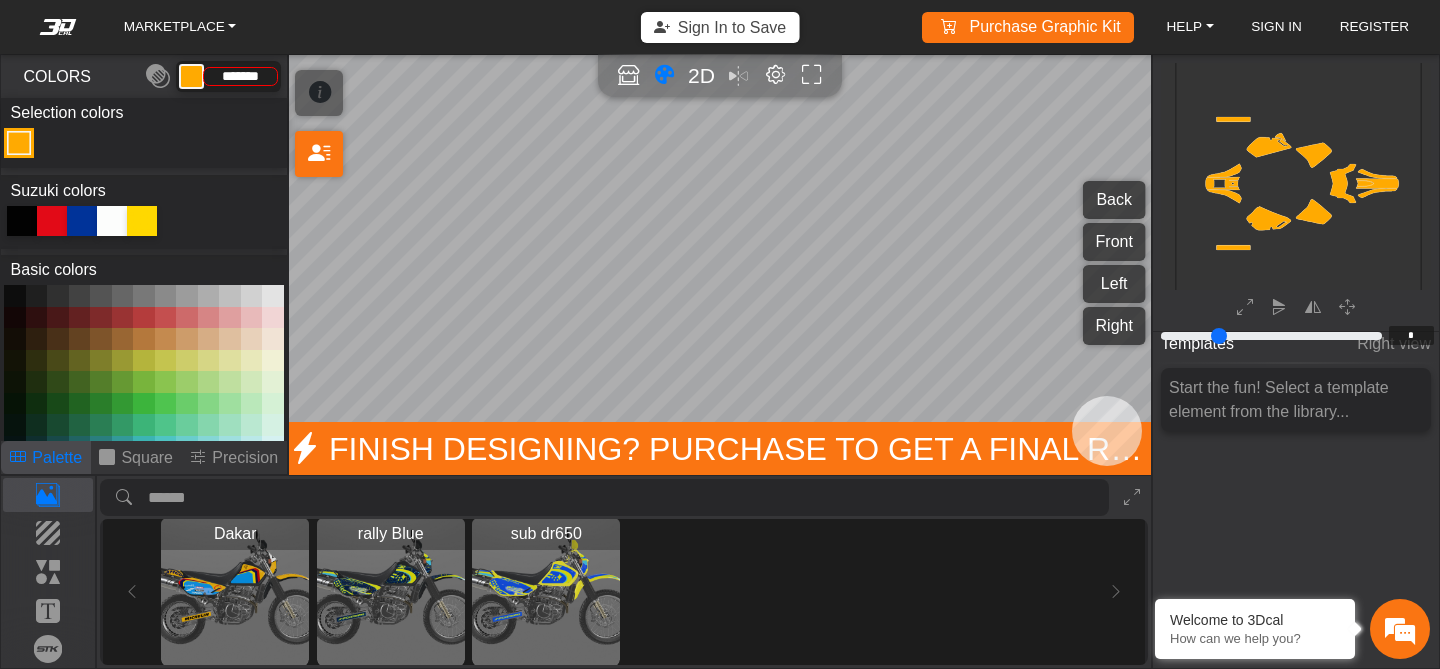 click at bounding box center (628, 75) 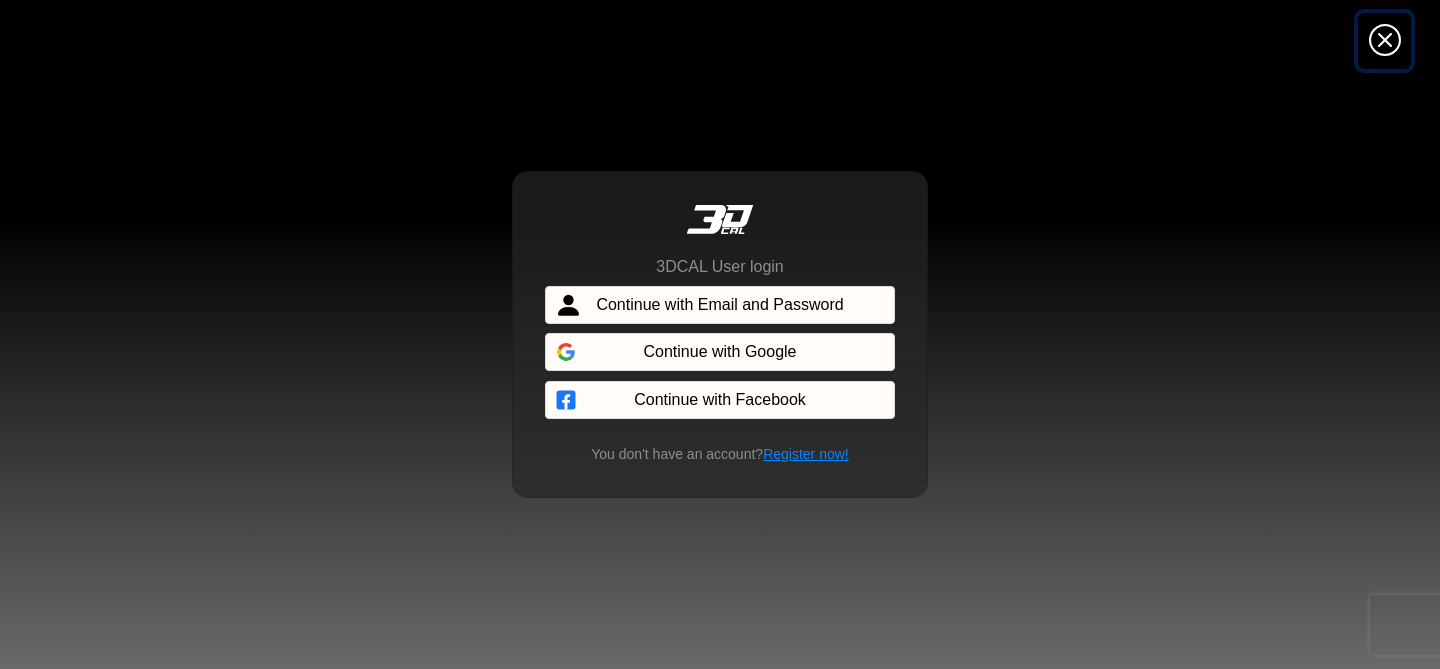 click at bounding box center [1385, 41] 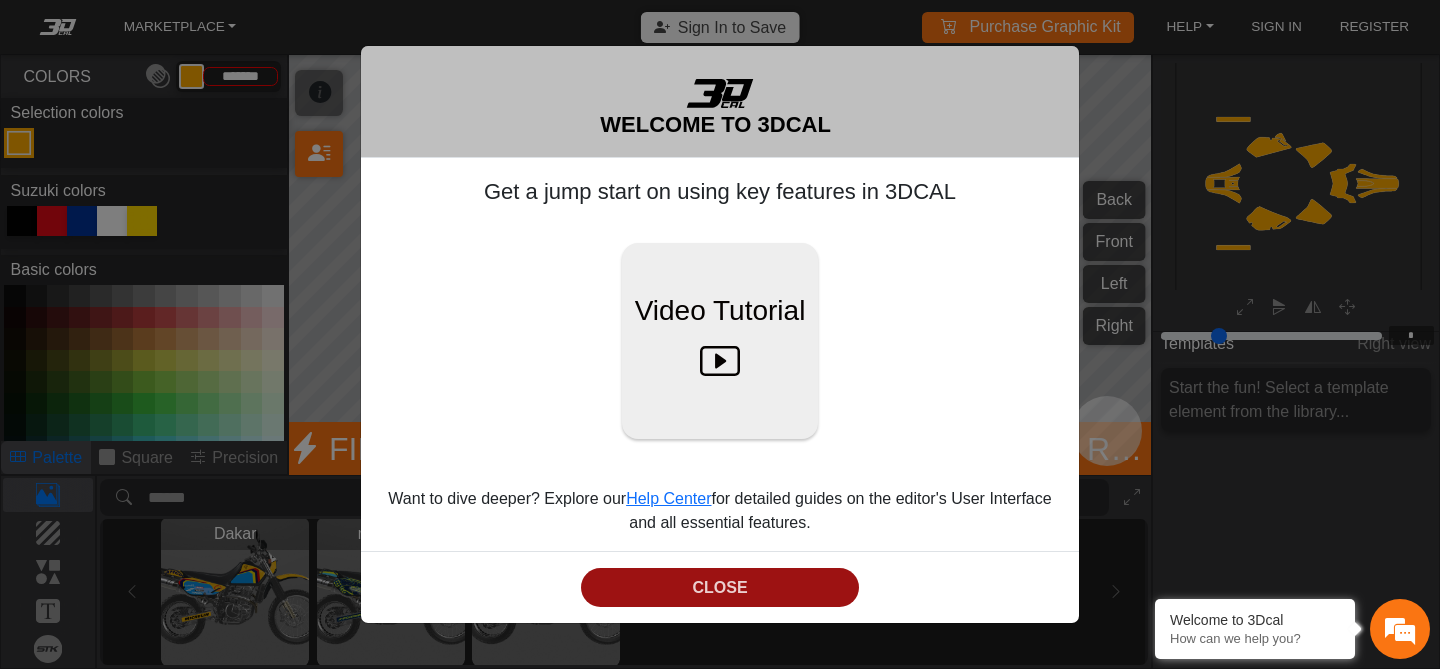click on "CLOSE" at bounding box center (720, 587) 